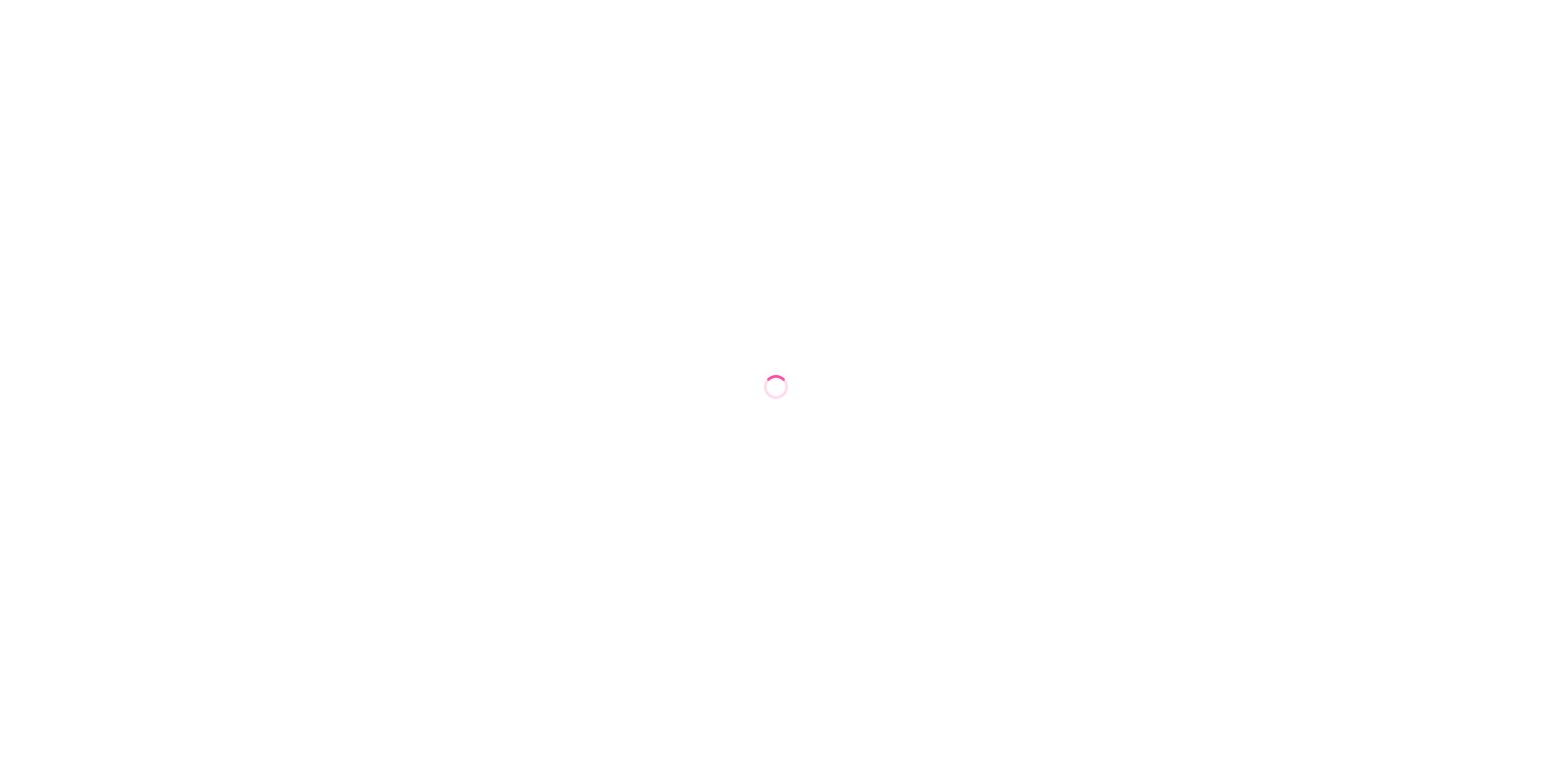 scroll, scrollTop: 0, scrollLeft: 0, axis: both 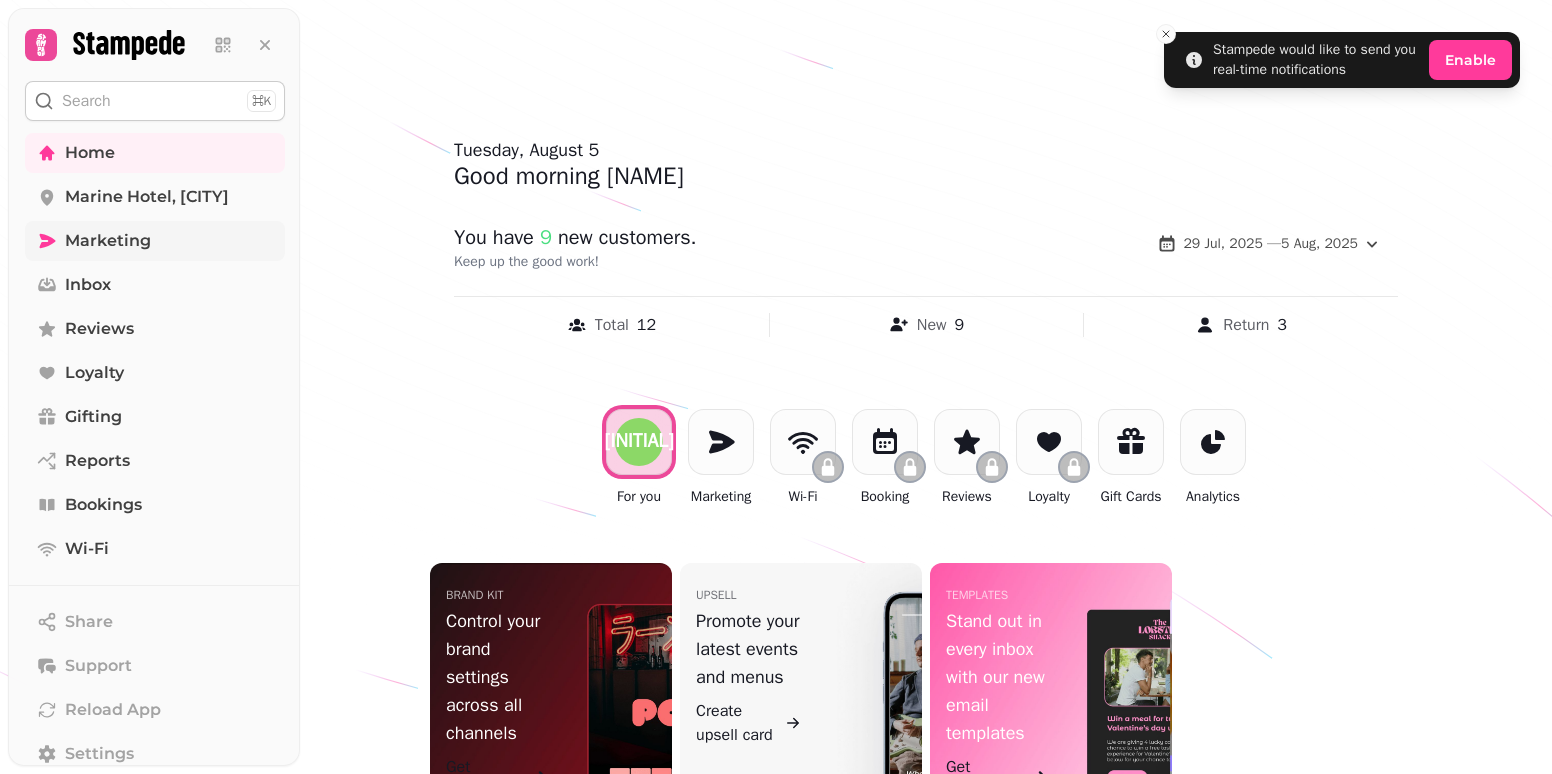 click on "Marketing" at bounding box center (155, 241) 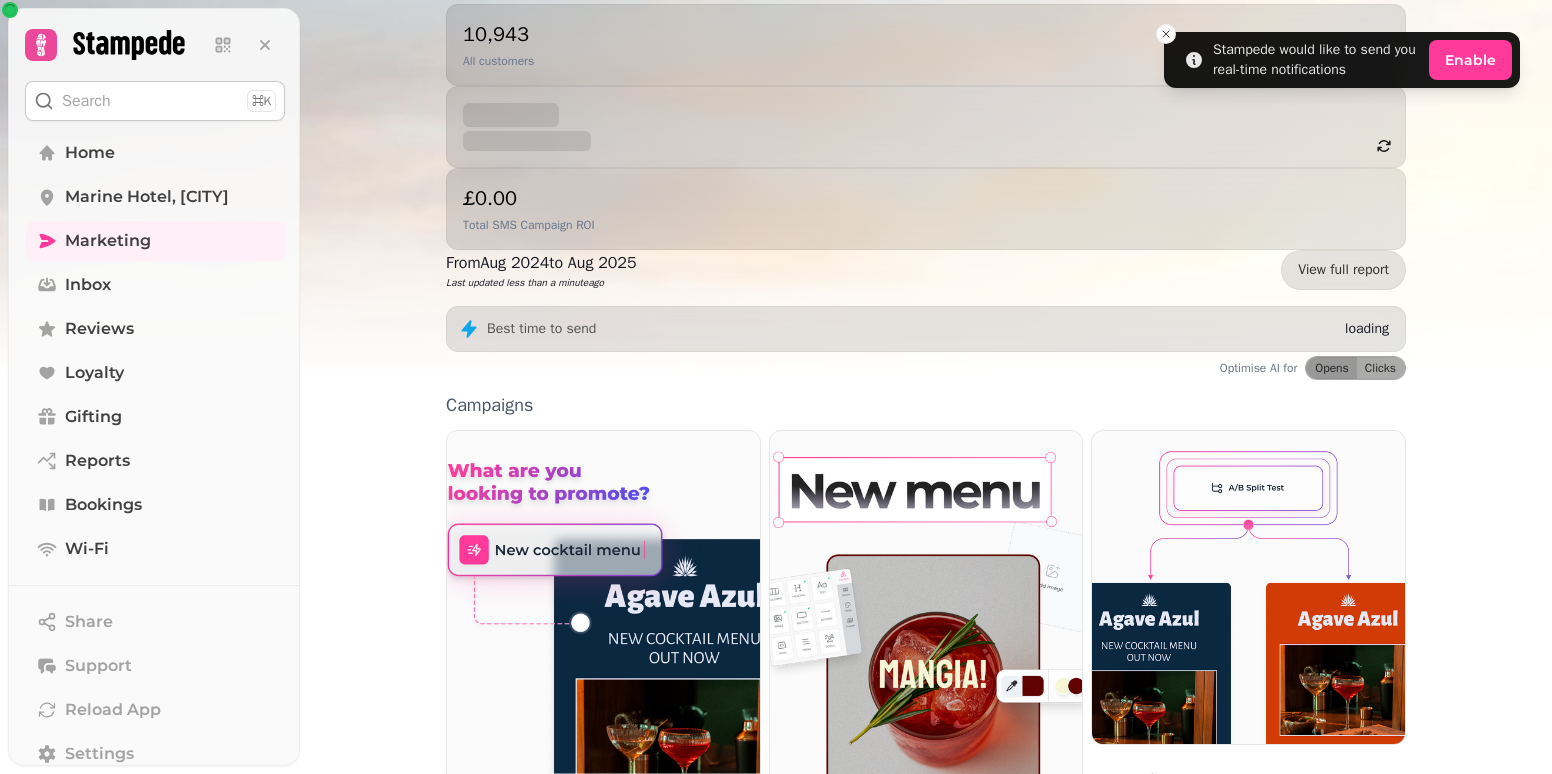 scroll, scrollTop: 300, scrollLeft: 0, axis: vertical 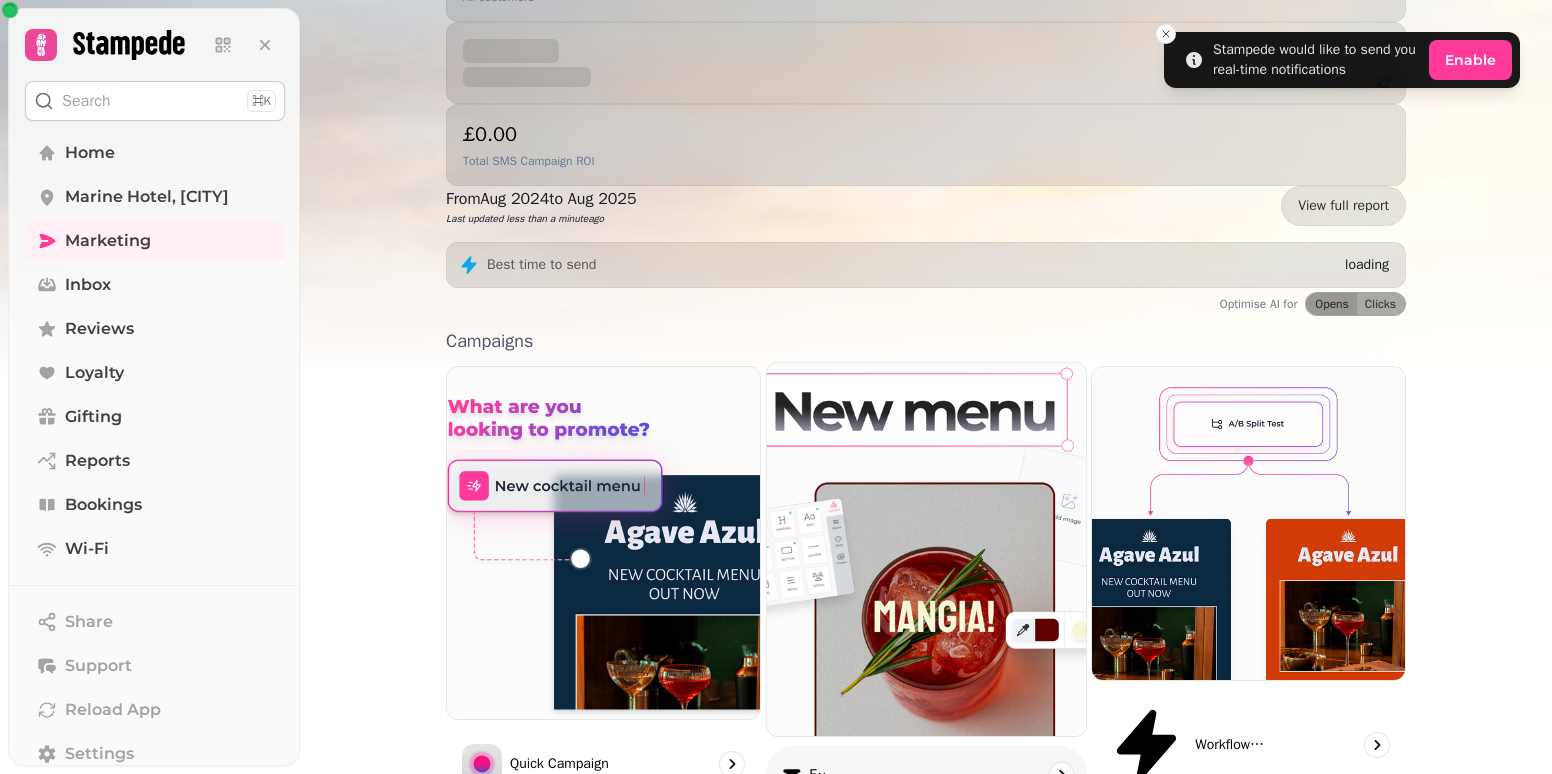 click on "Email" at bounding box center (926, 775) 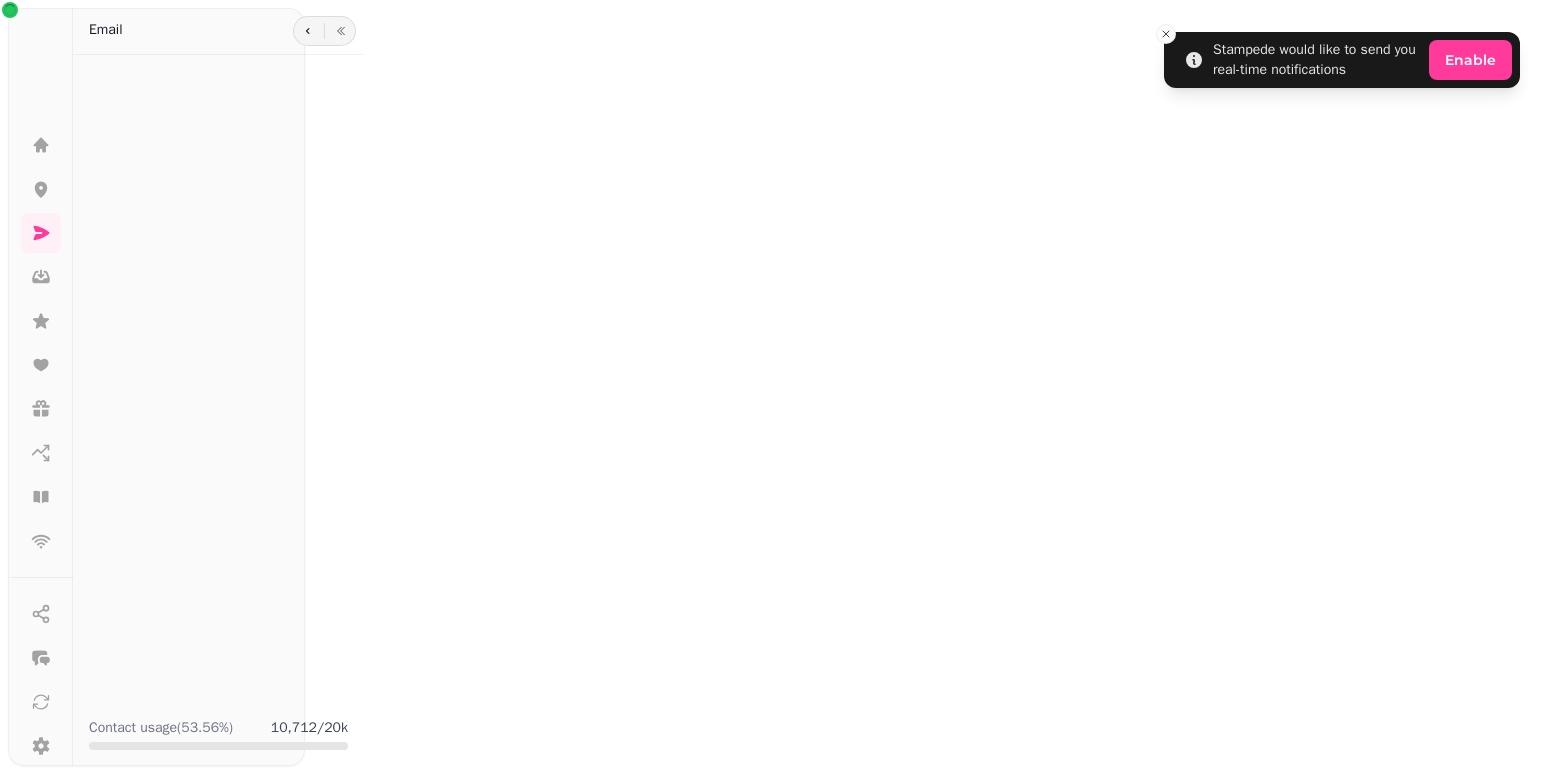 scroll, scrollTop: 0, scrollLeft: 0, axis: both 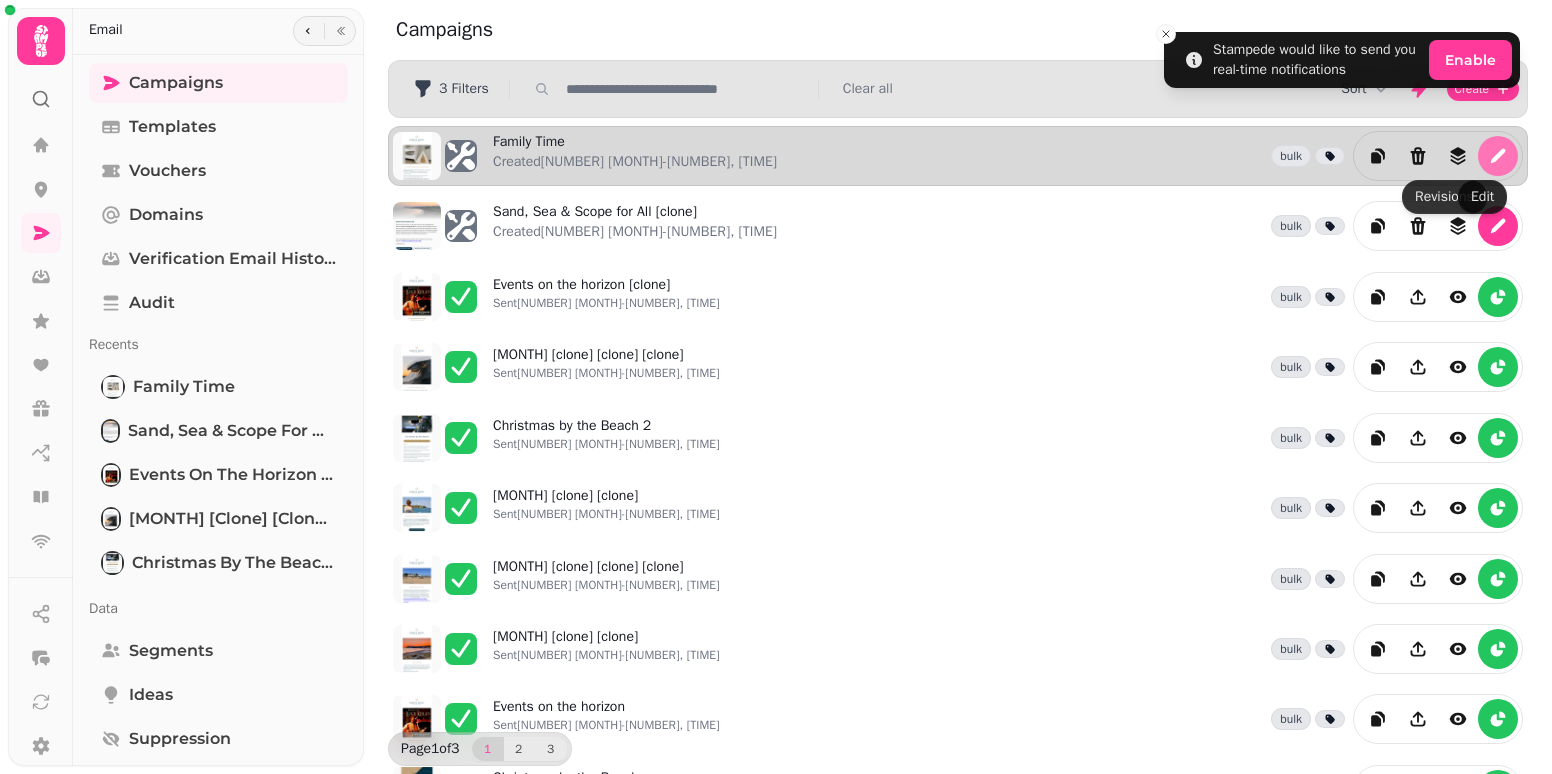 click 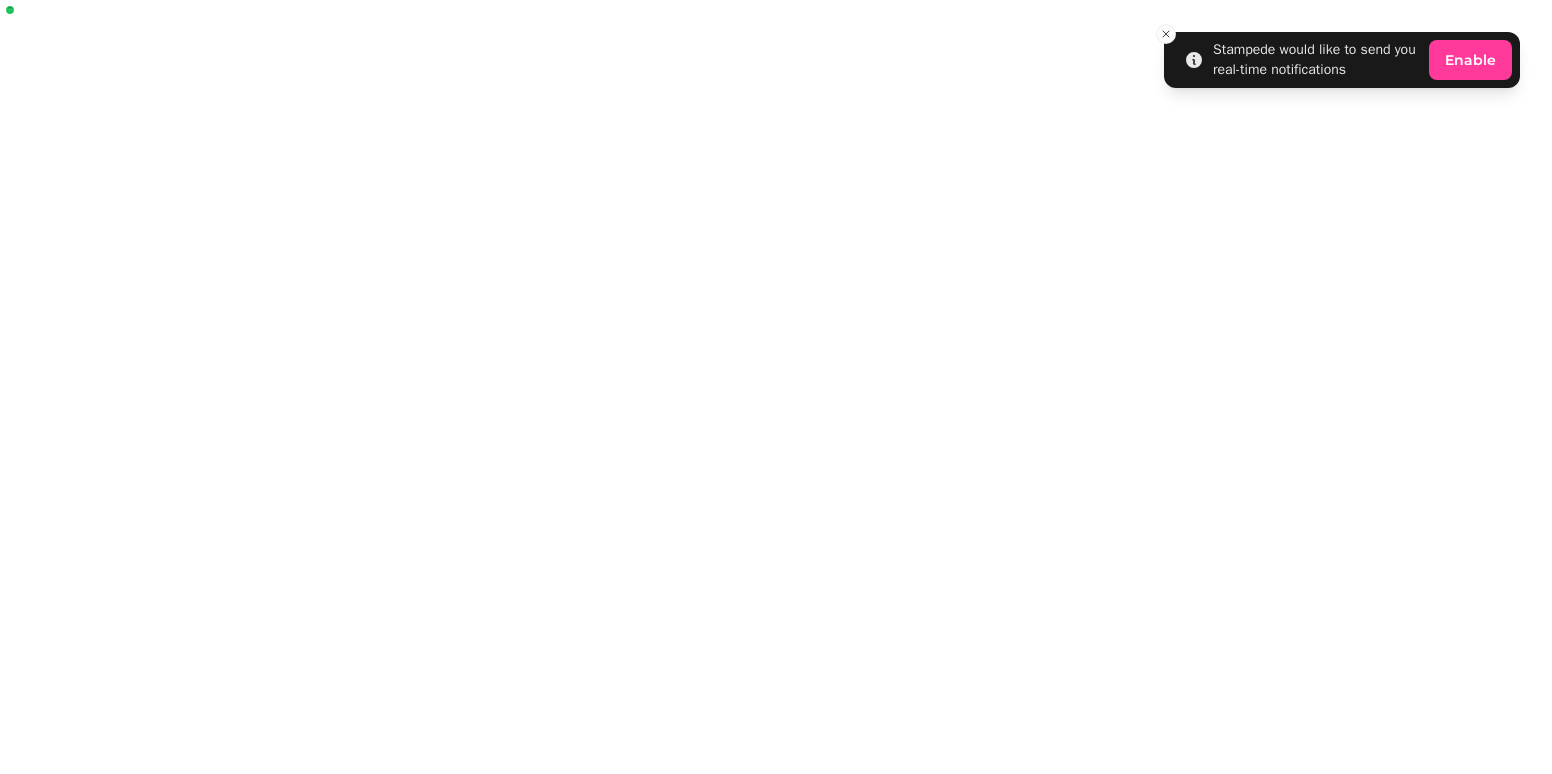 select on "**********" 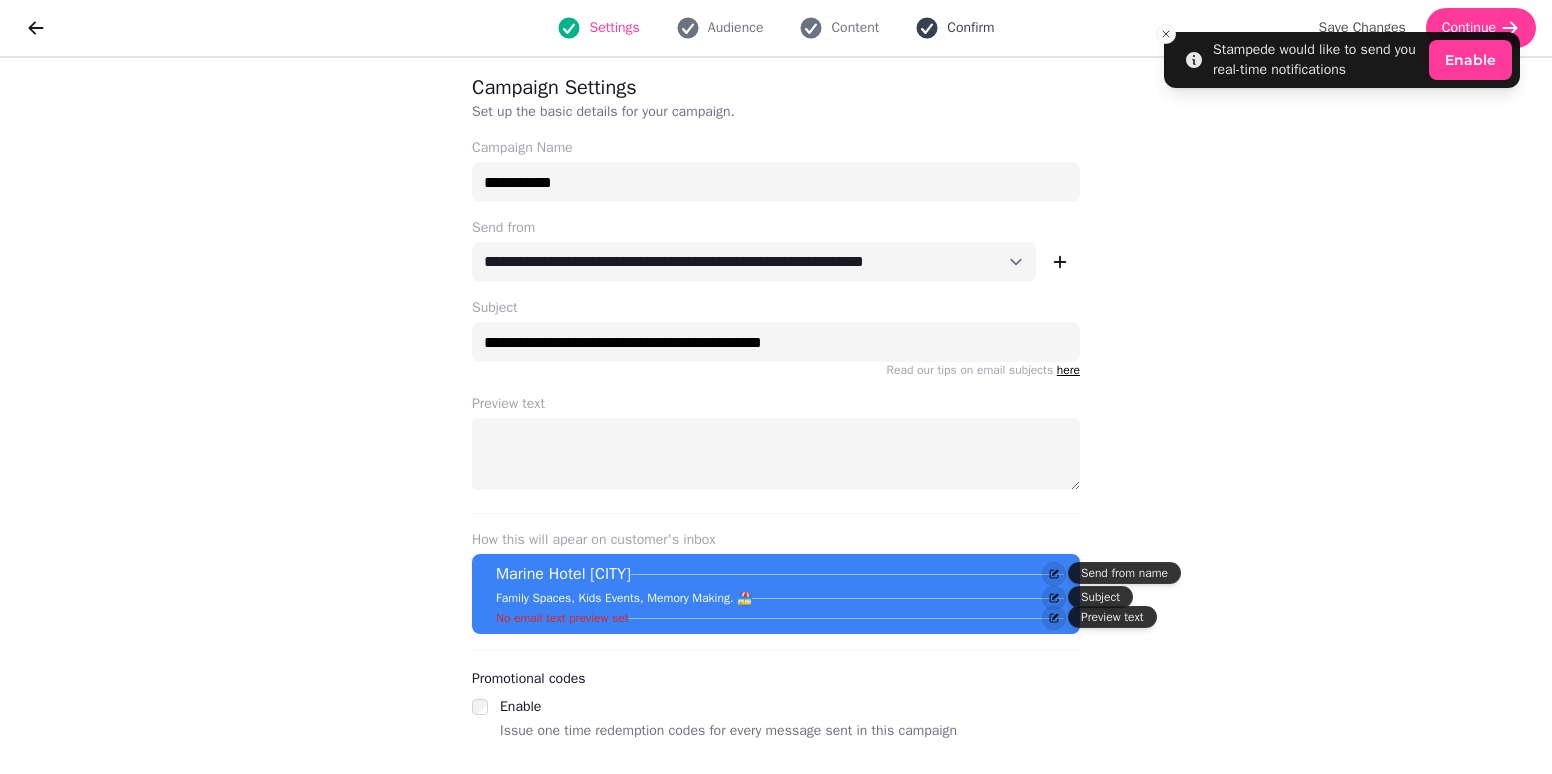 click on "Confirm" at bounding box center (970, 28) 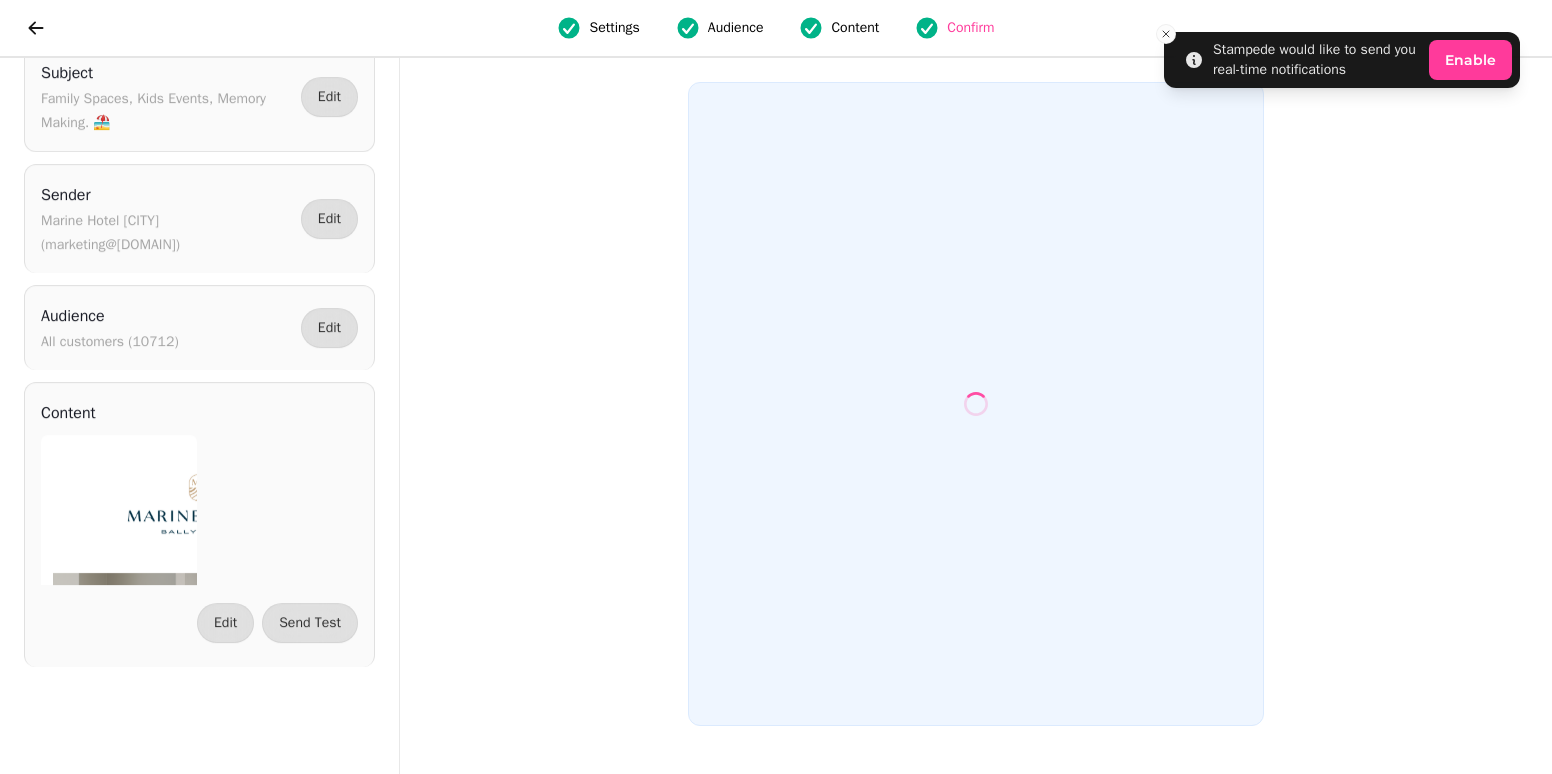 scroll, scrollTop: 0, scrollLeft: 0, axis: both 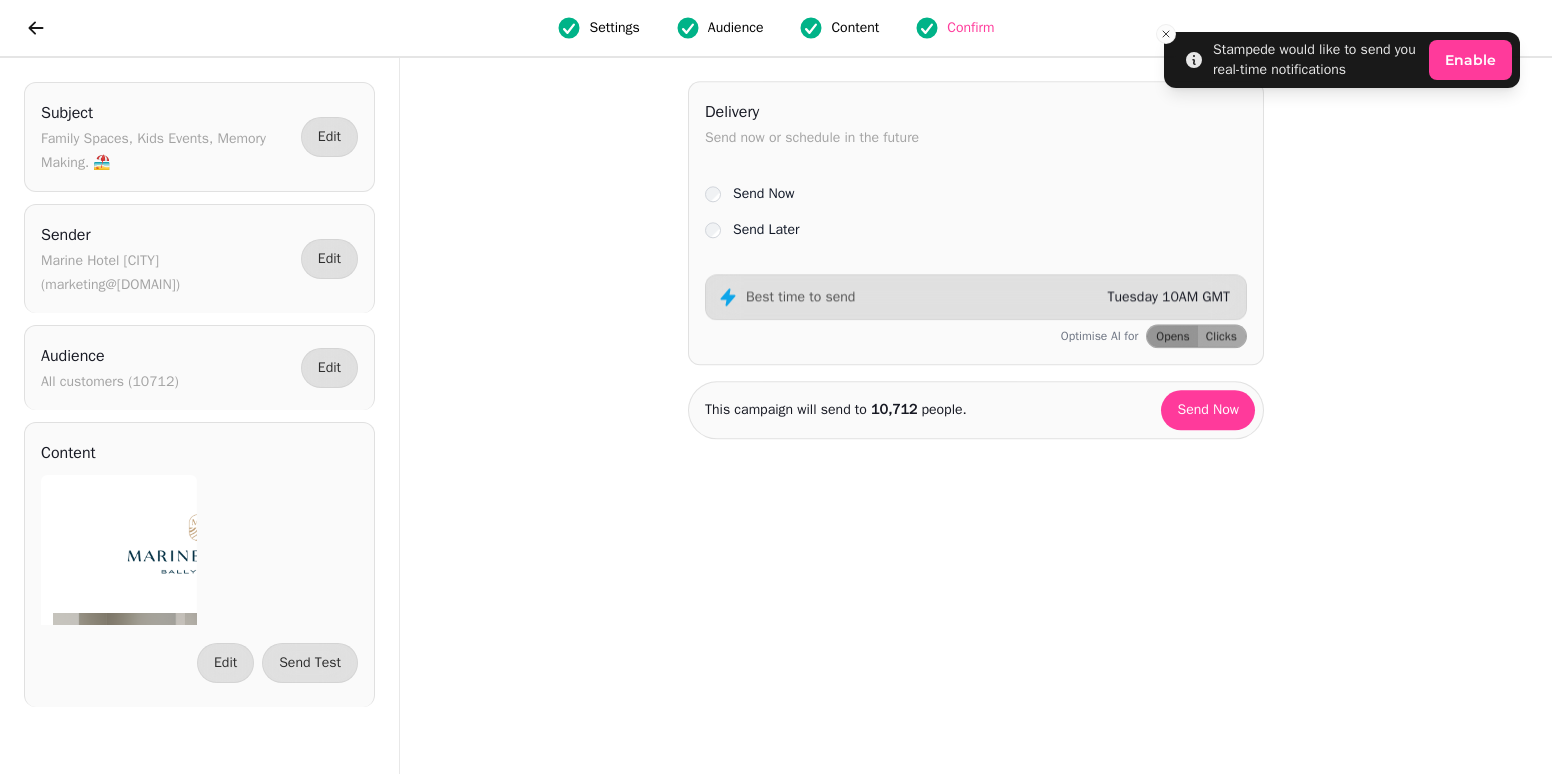 click on "Content" at bounding box center [855, 28] 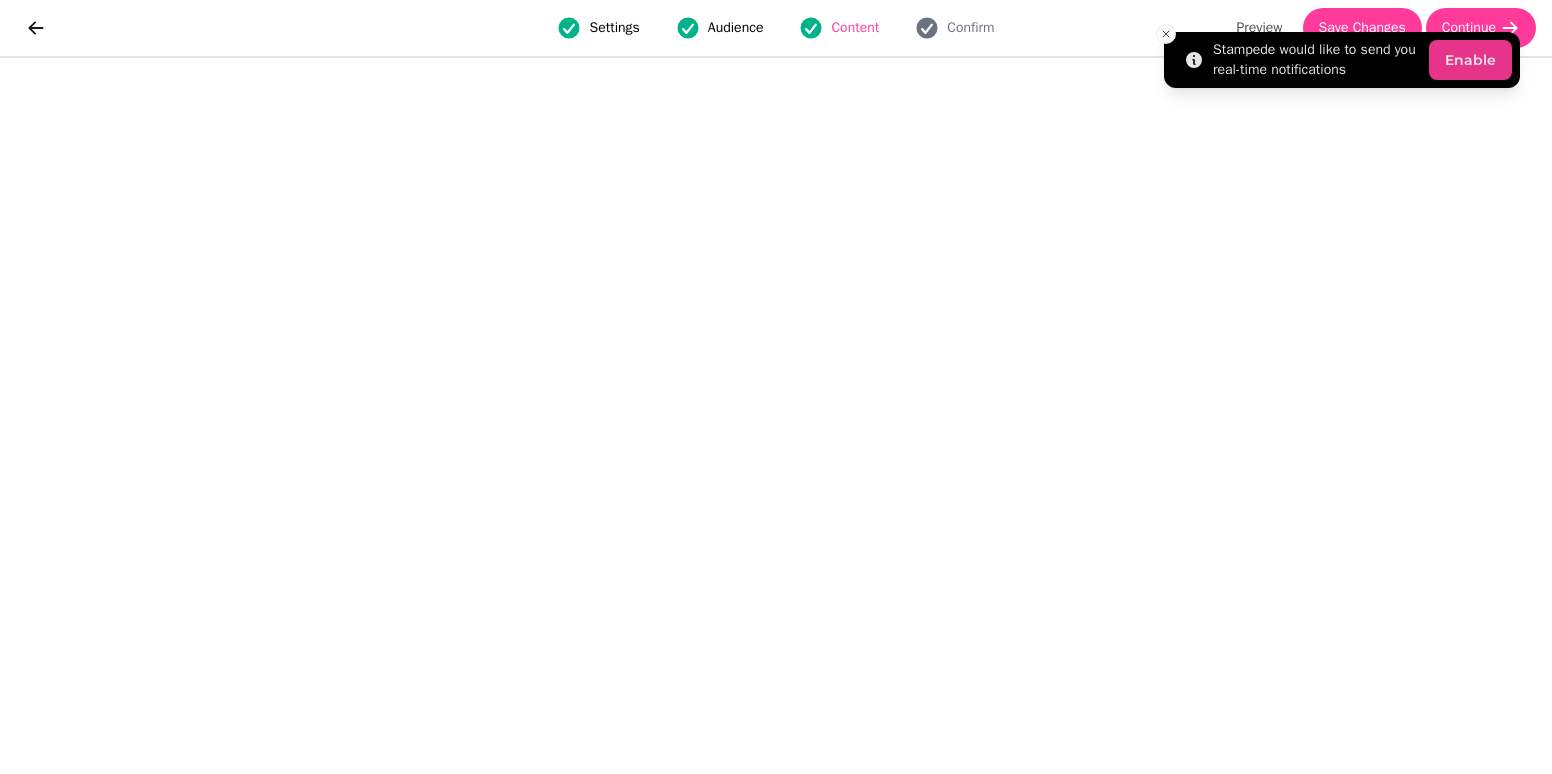 click on "Enable" at bounding box center [1470, 60] 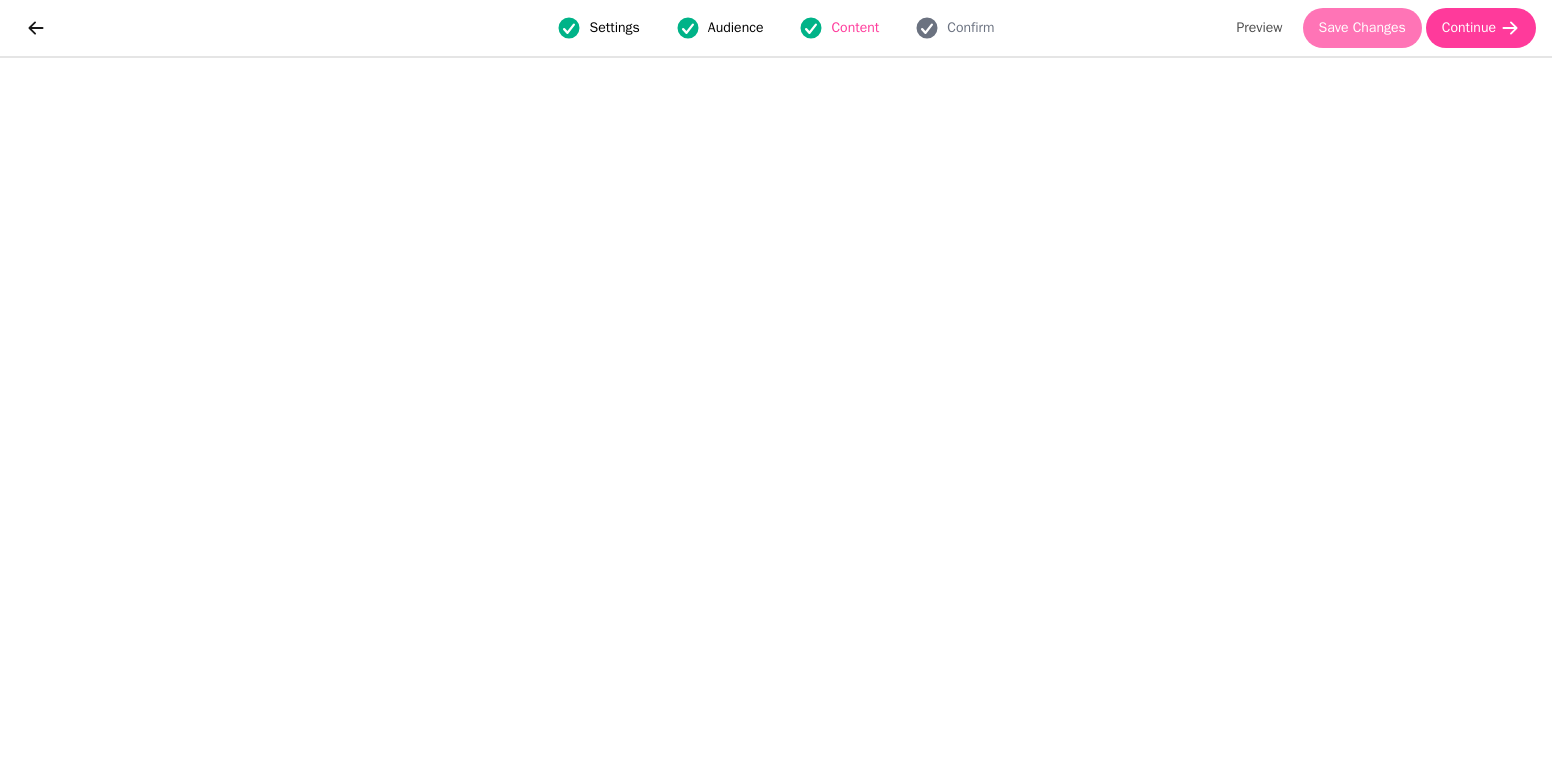 click on "Save Changes" at bounding box center (1362, 28) 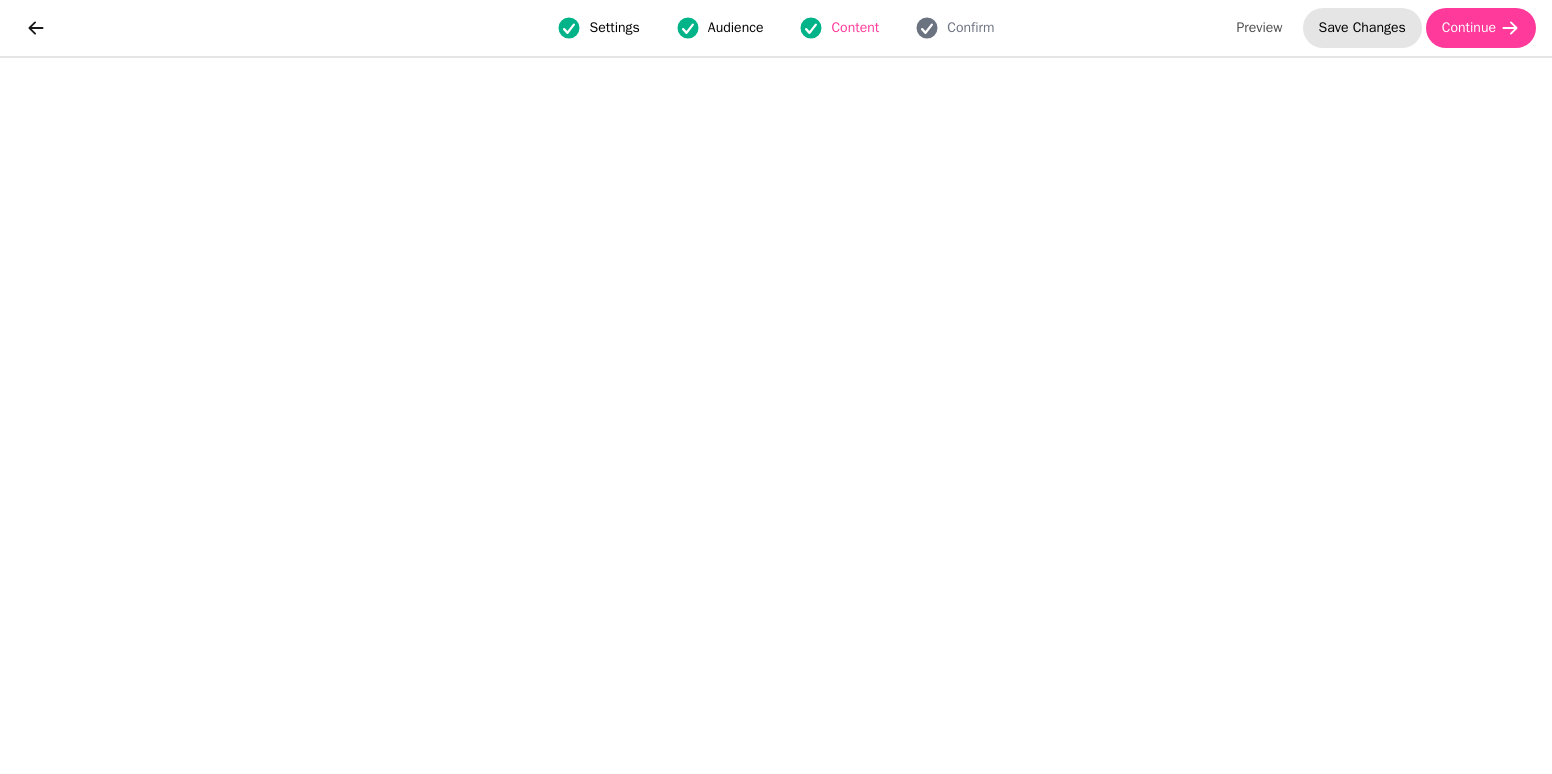 click on "Save Changes" at bounding box center (1362, 28) 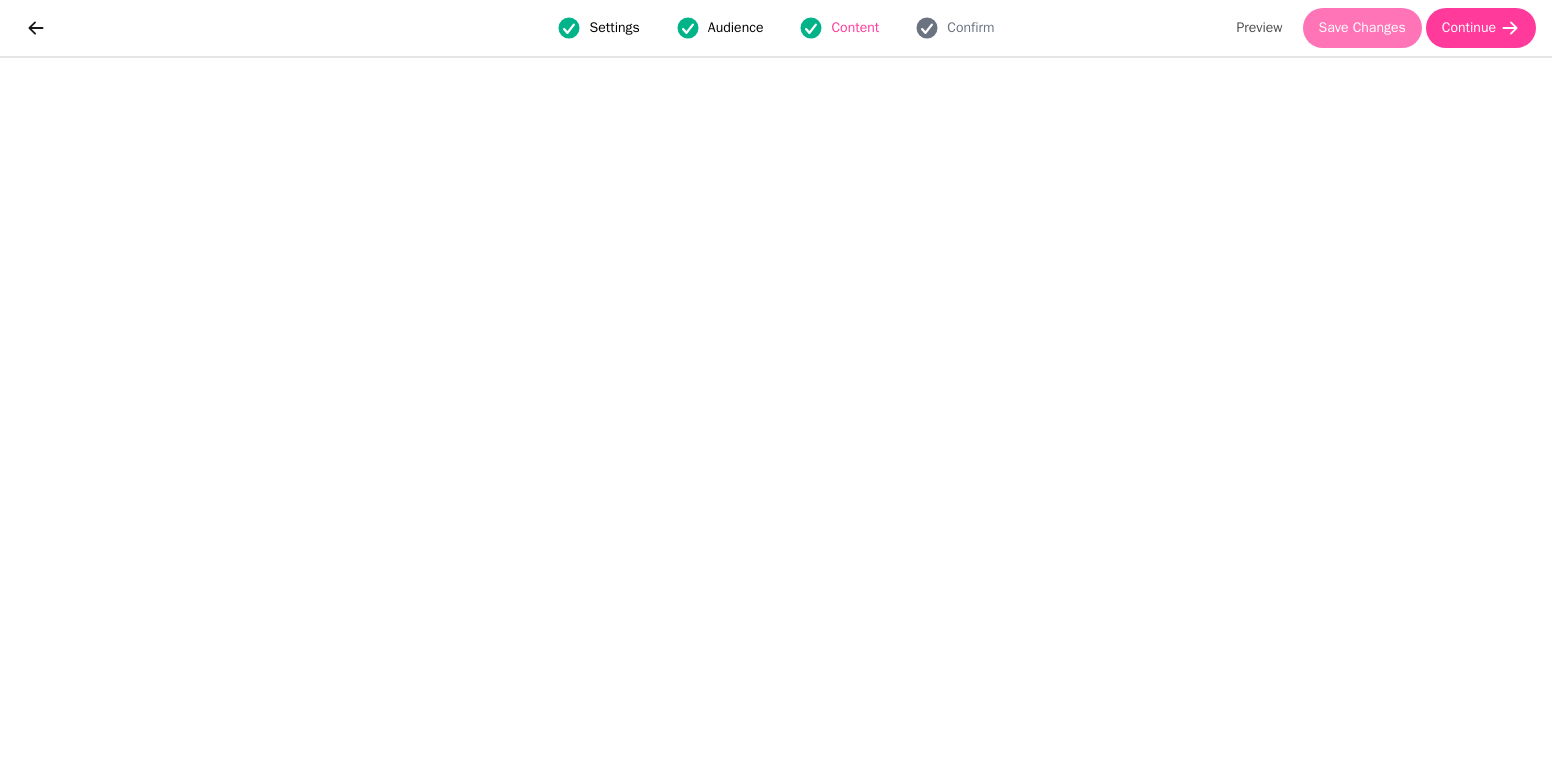 click on "Save Changes" at bounding box center (1362, 28) 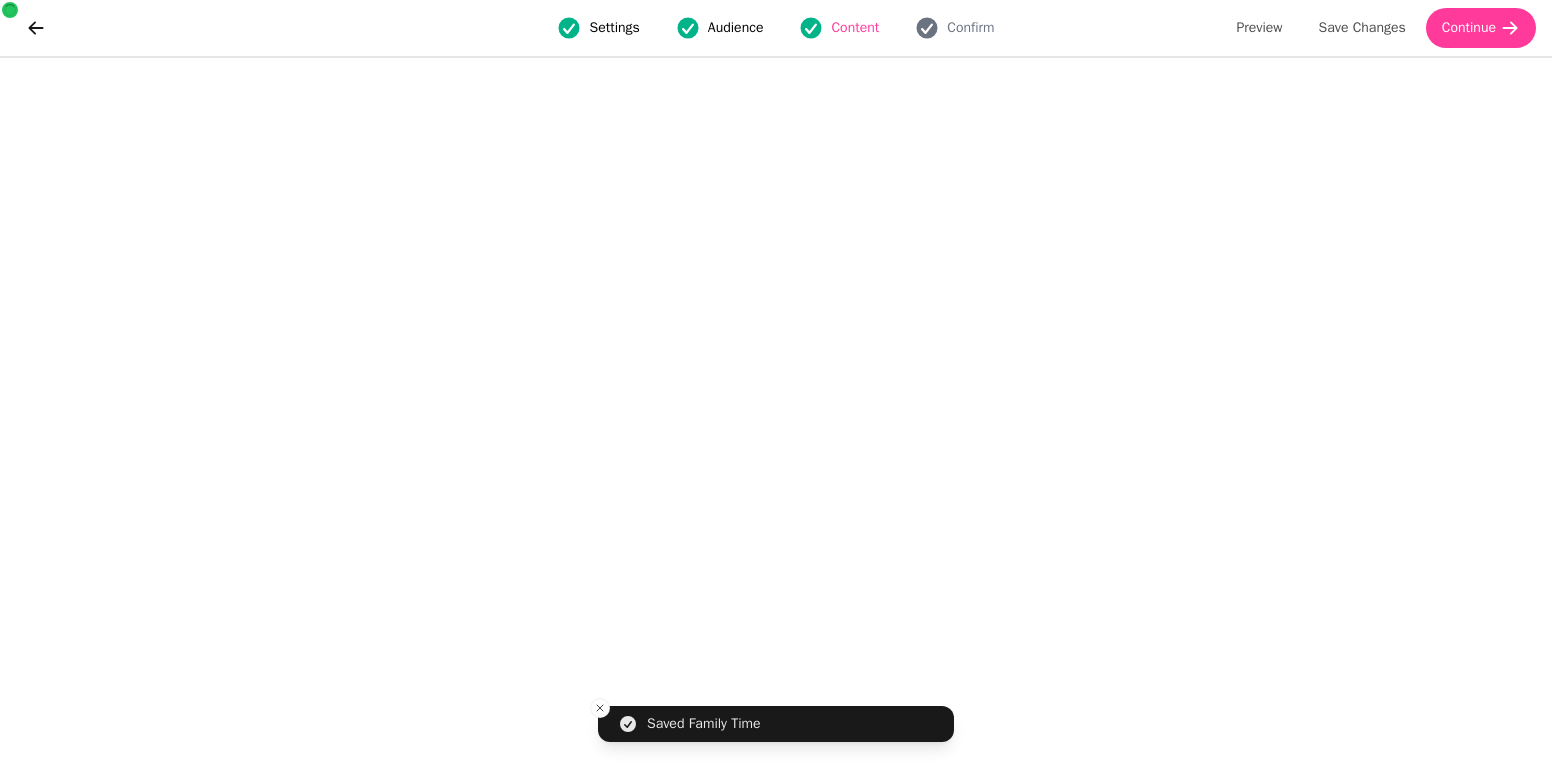 click on "Settings" at bounding box center [614, 28] 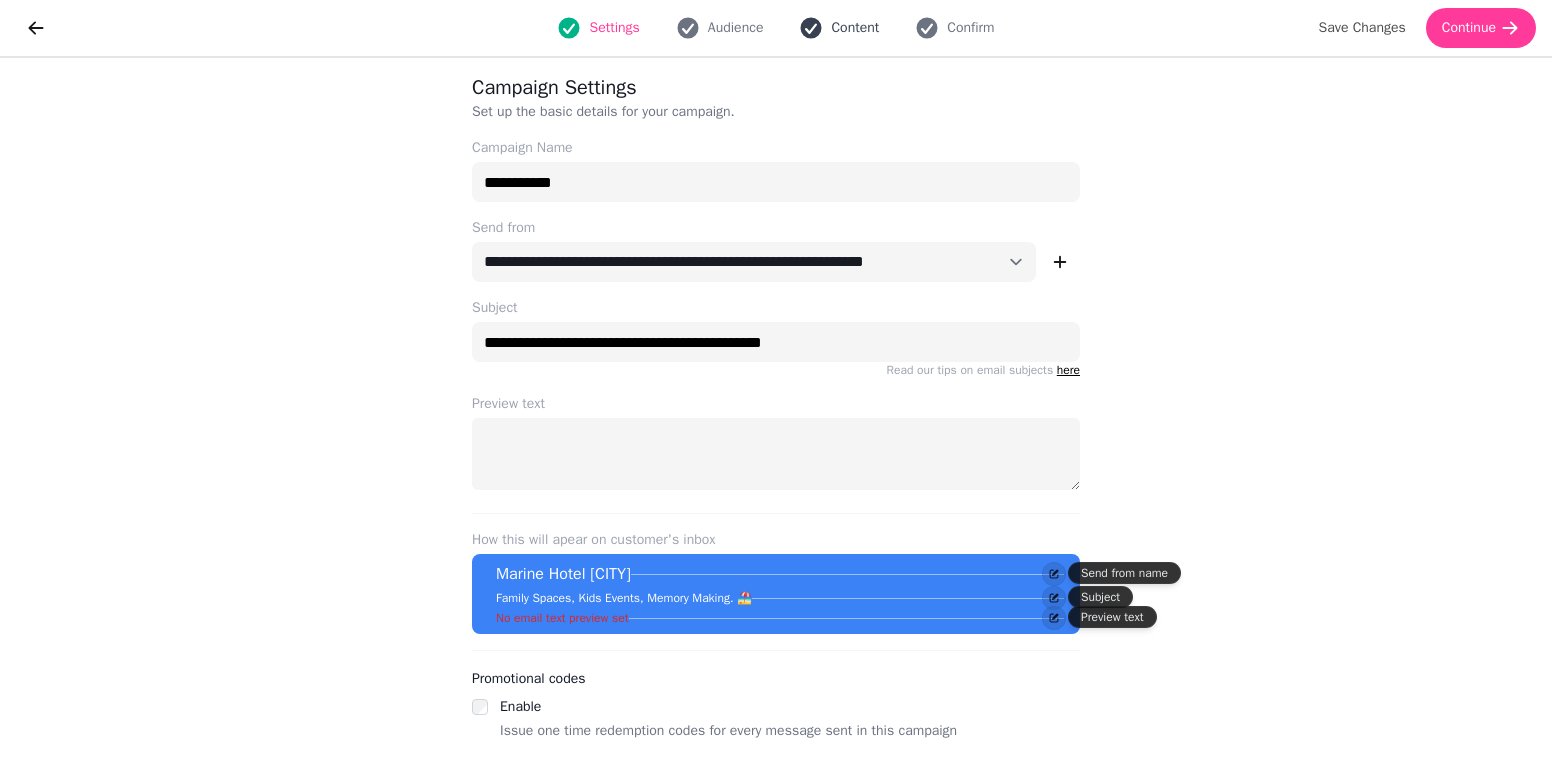 click 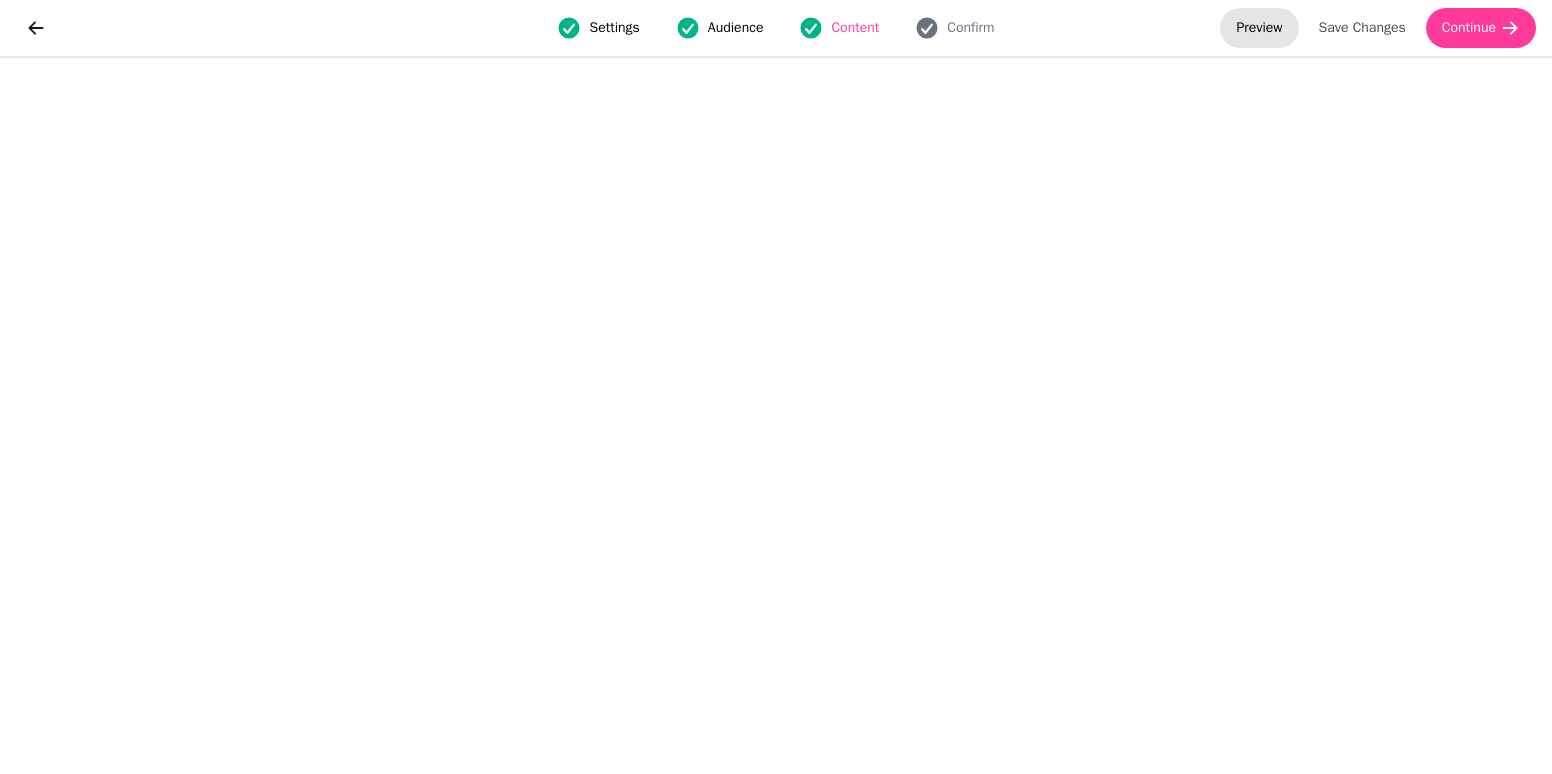 click on "Preview" at bounding box center (1259, 28) 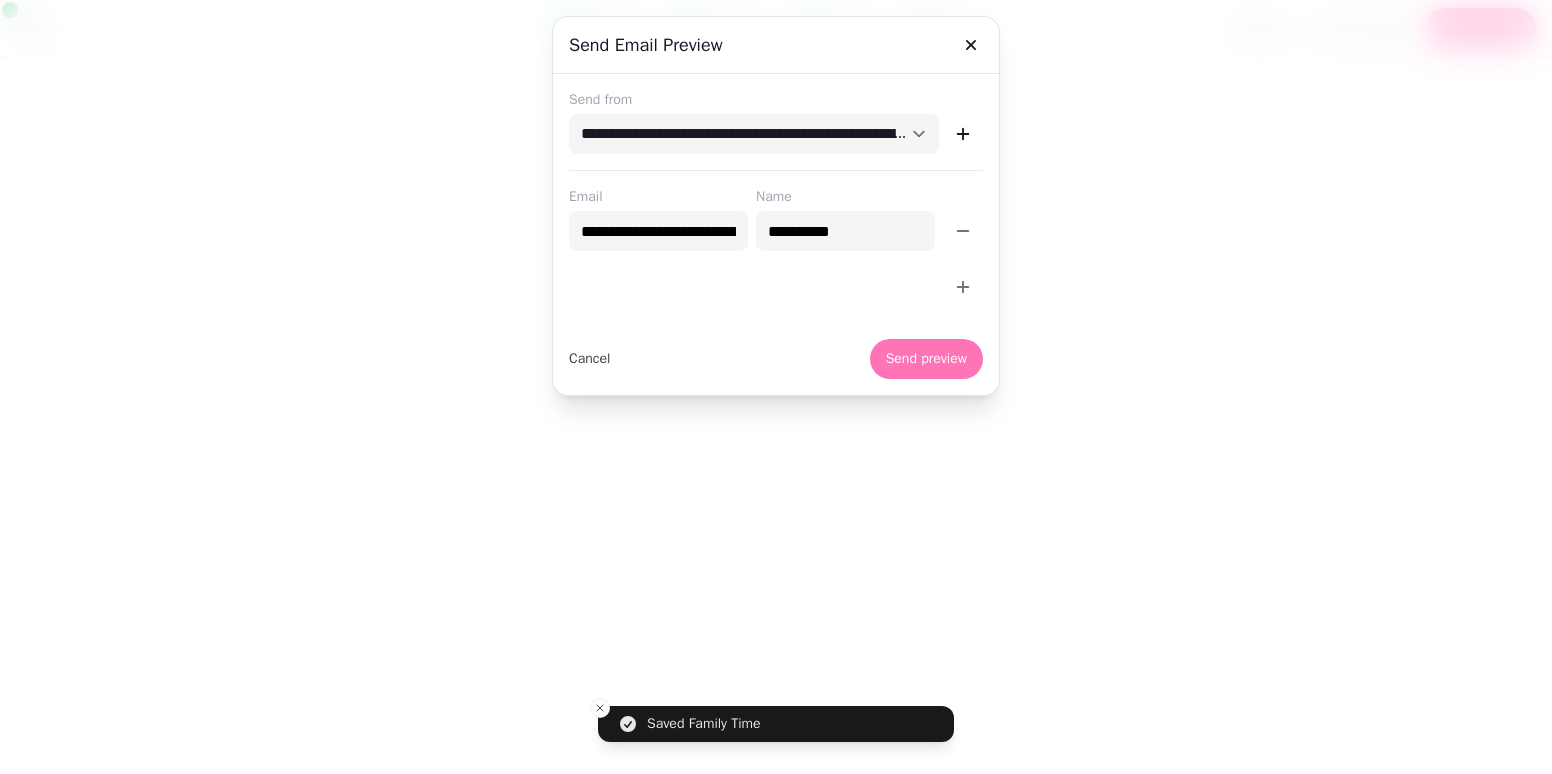 click on "Send preview" at bounding box center [926, 359] 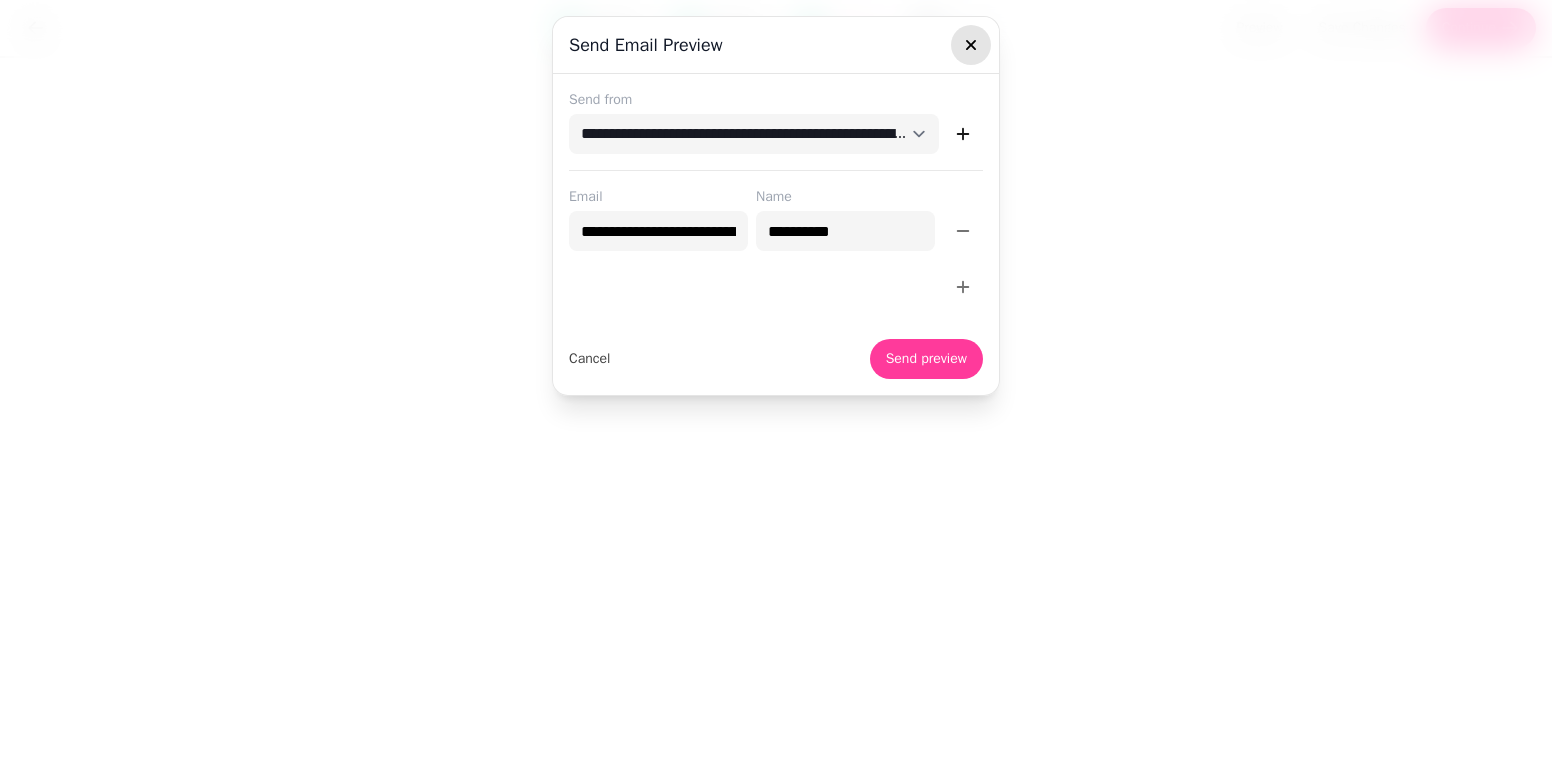click 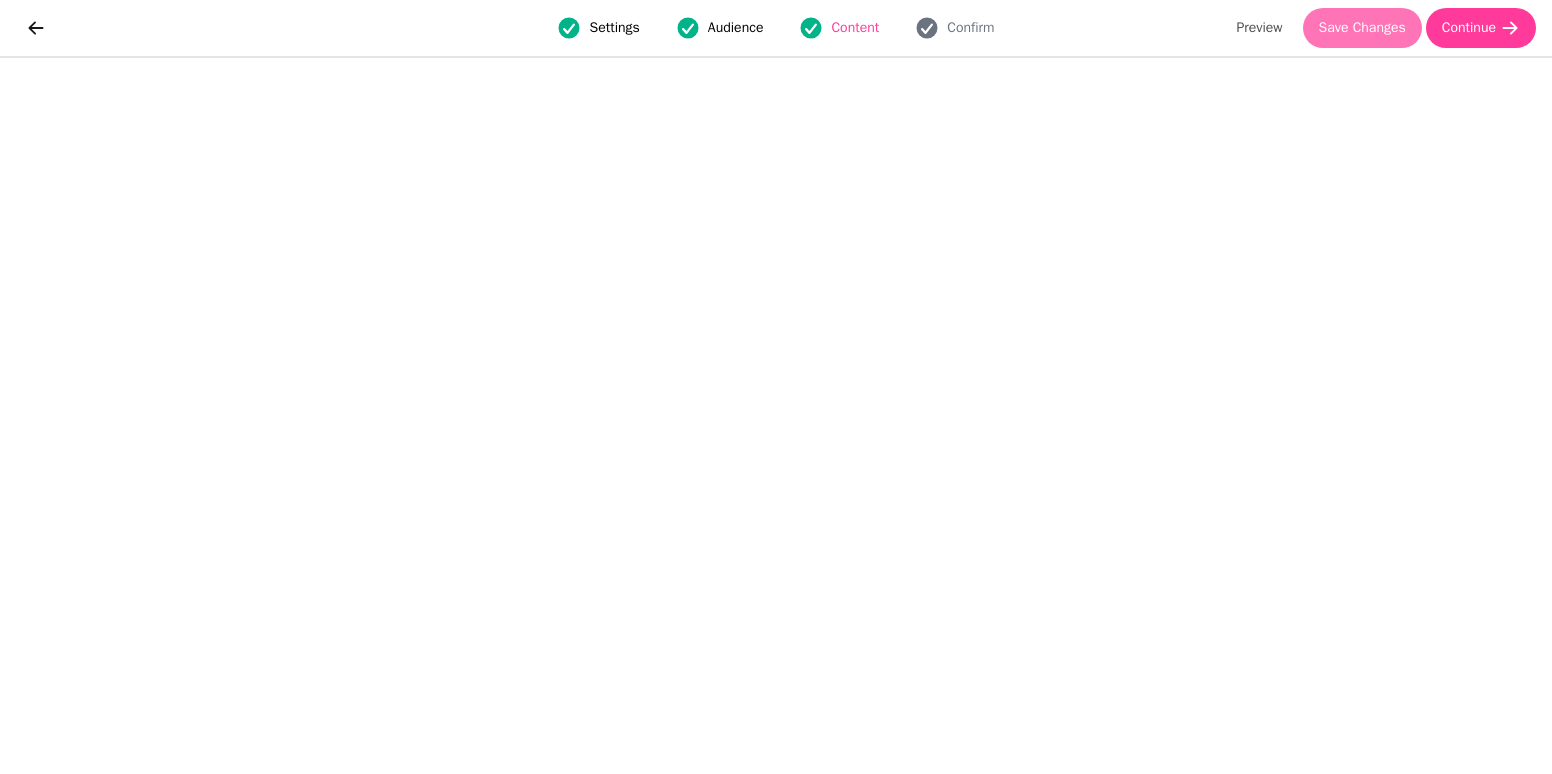 click on "Save Changes" at bounding box center [1362, 28] 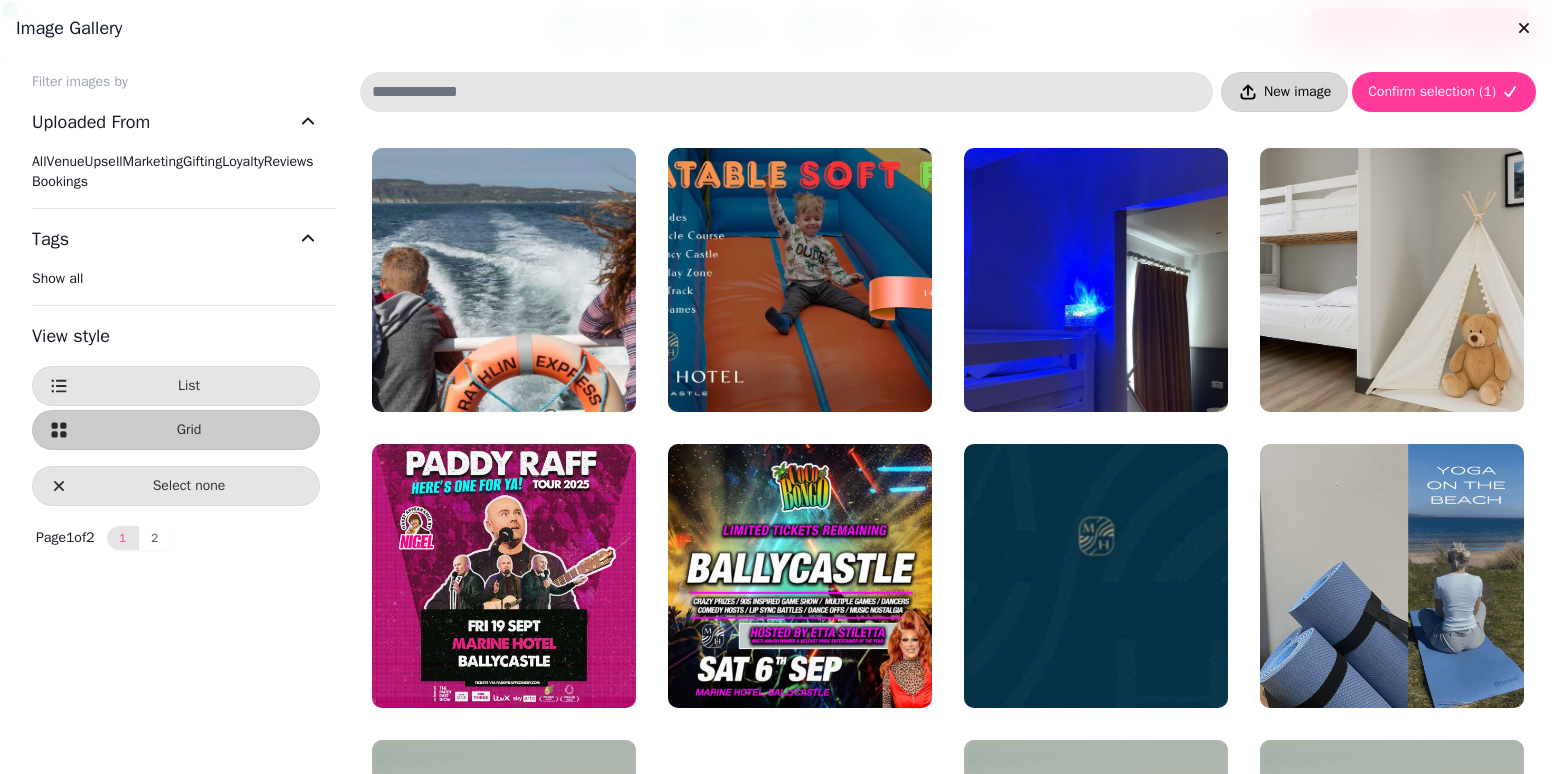 click on "New image" at bounding box center [1297, 92] 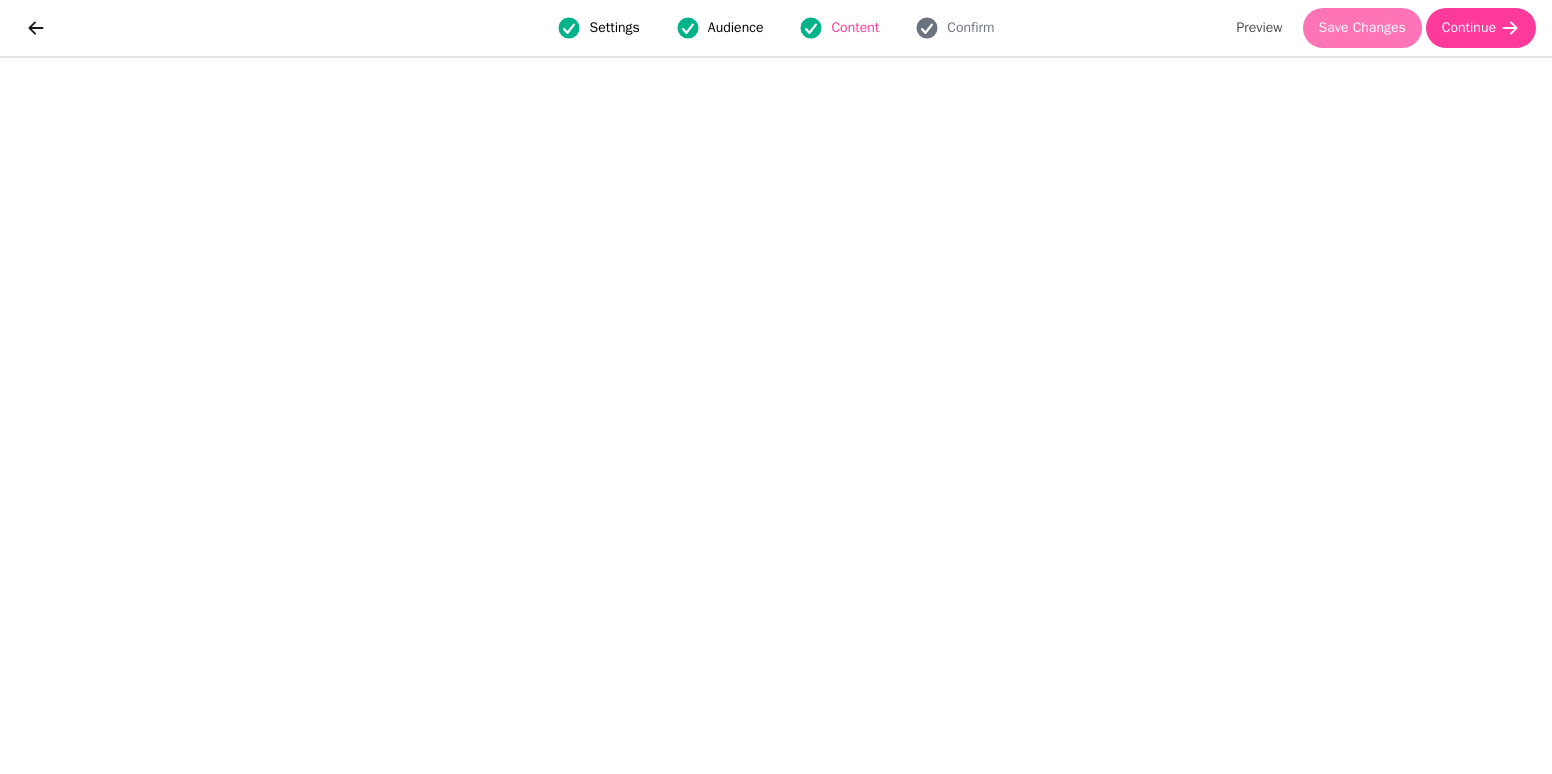 click on "Save Changes" at bounding box center (1362, 28) 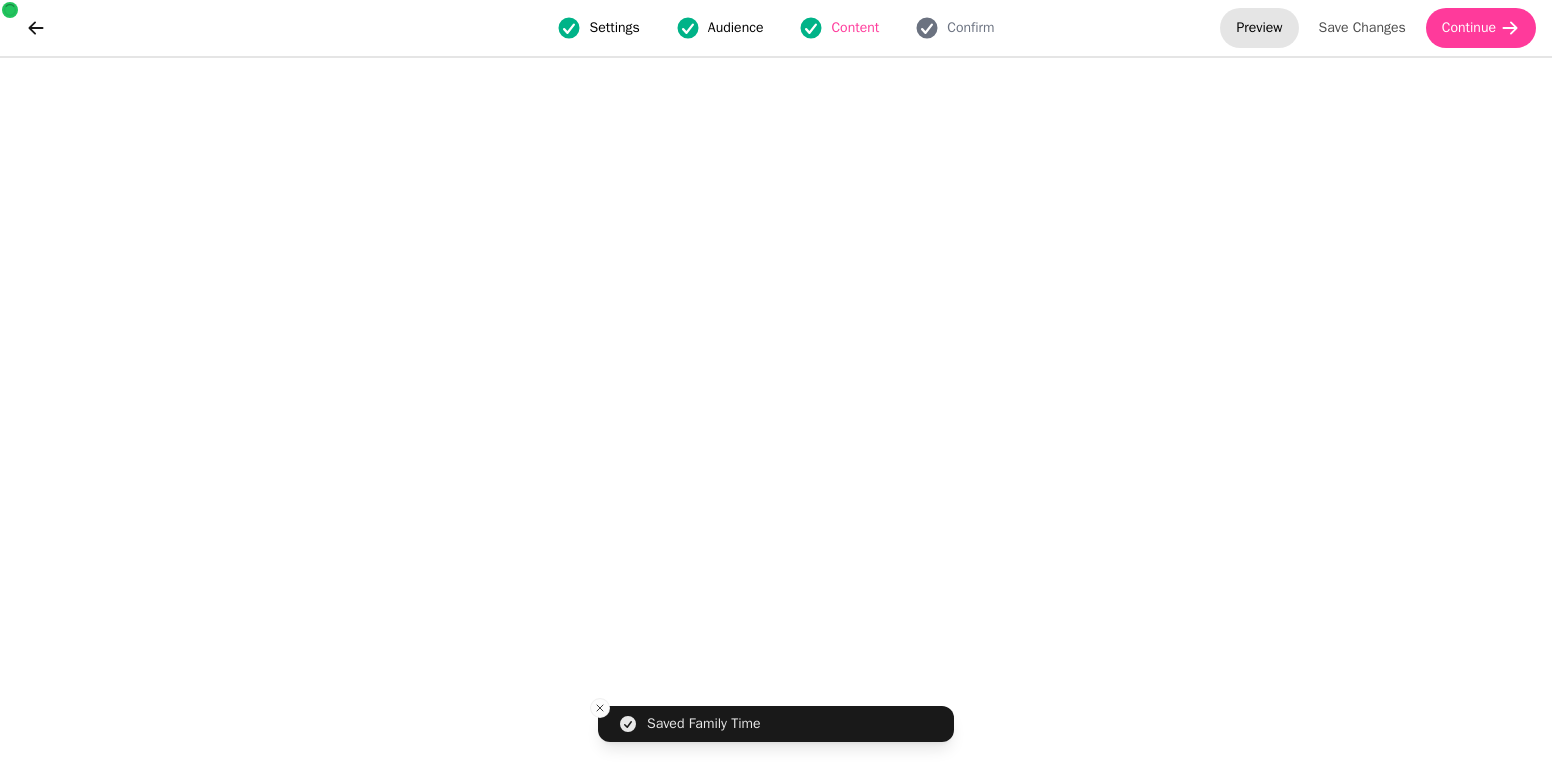 click on "Preview" at bounding box center (1259, 28) 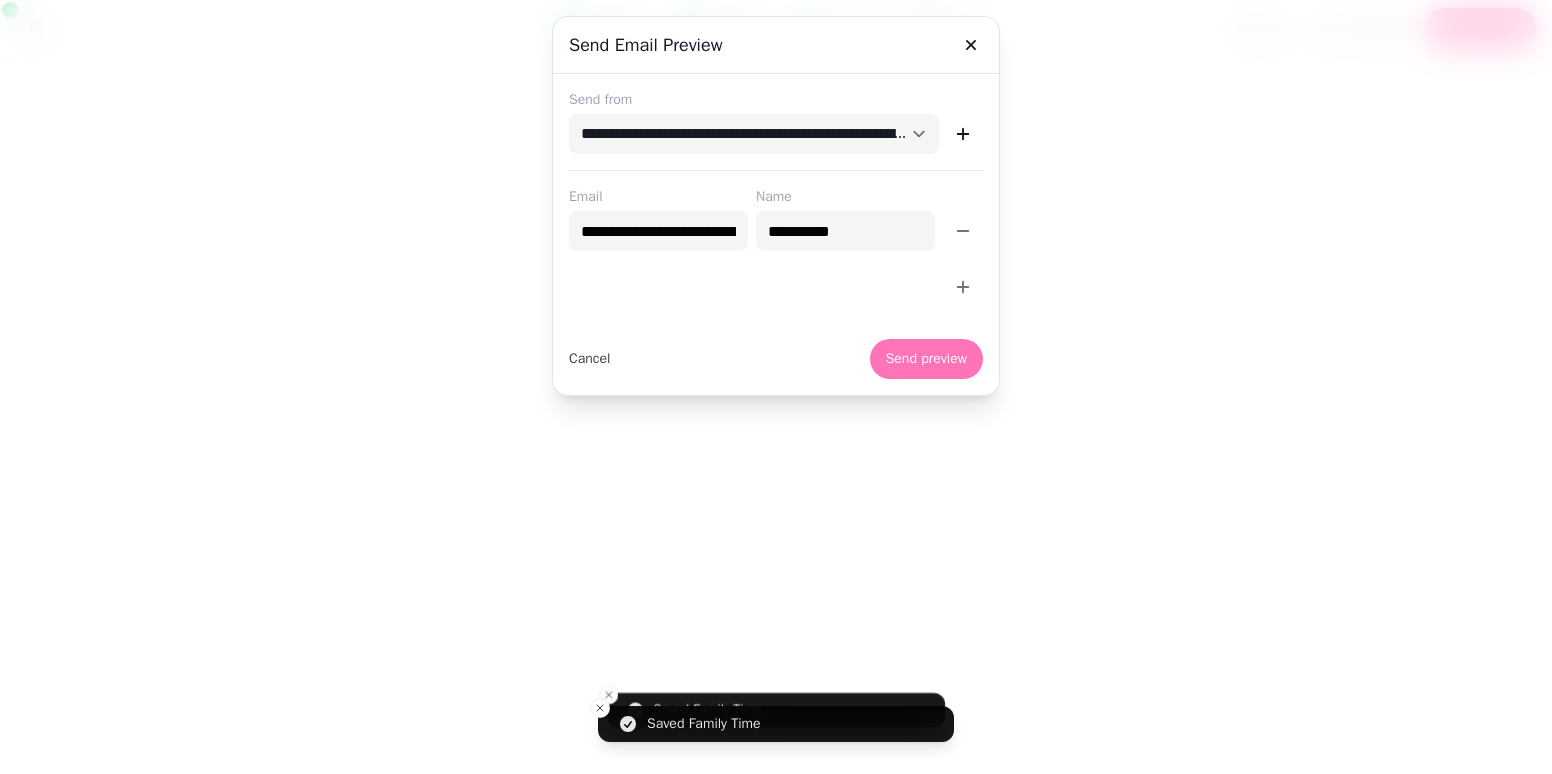 click on "Send preview" at bounding box center (926, 359) 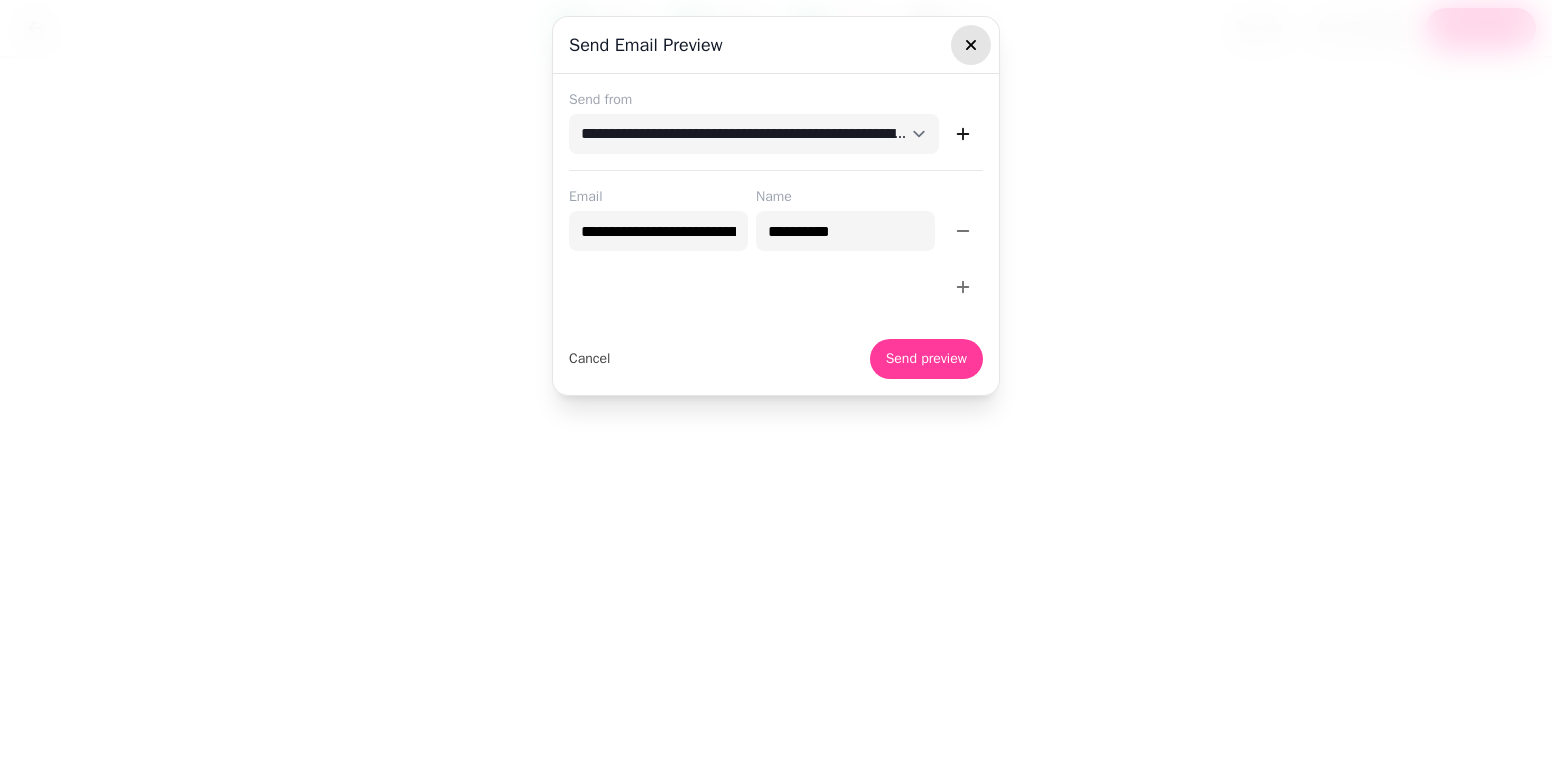 click 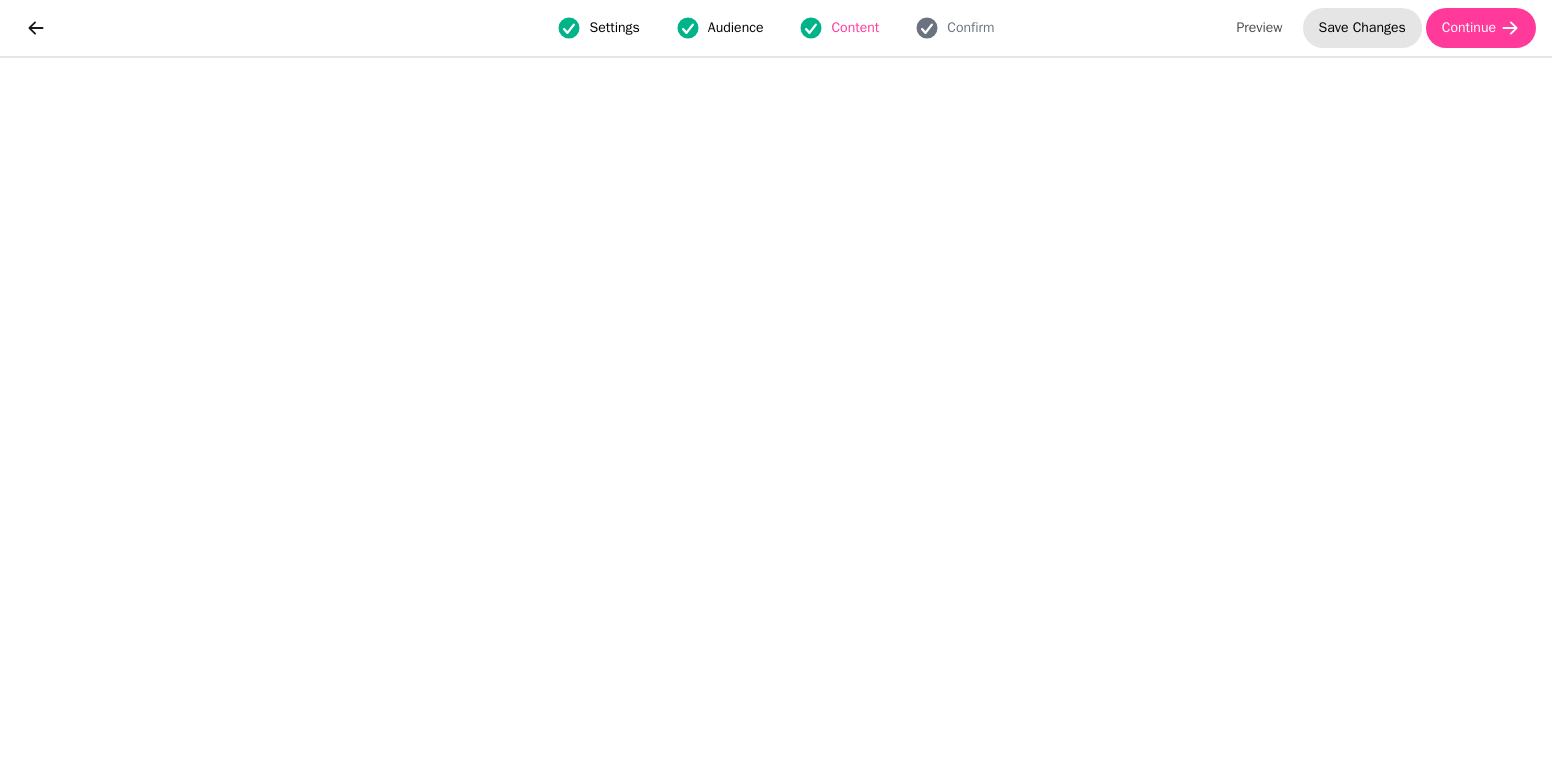 click on "Save Changes" at bounding box center [1362, 28] 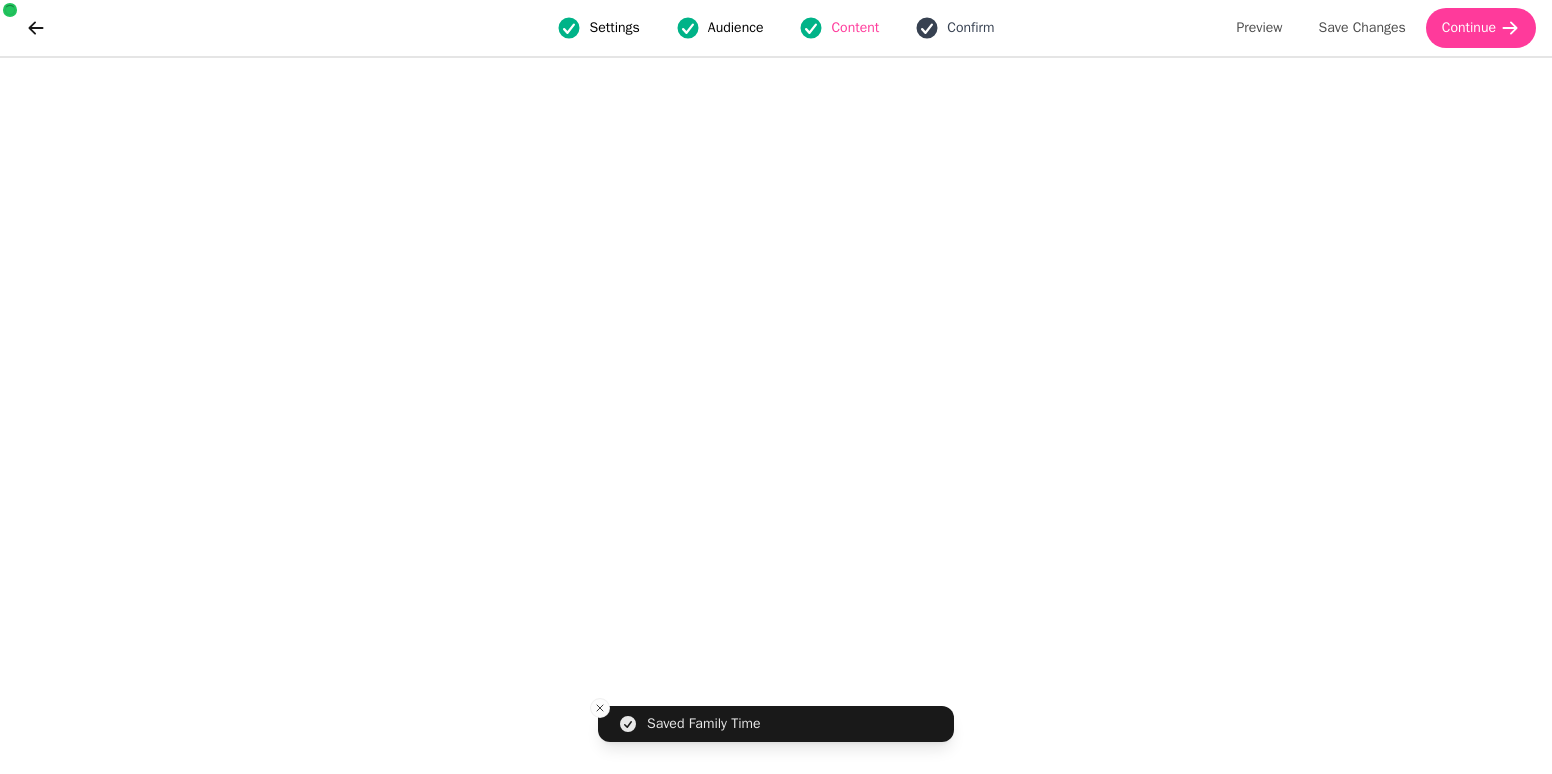 click on "Confirm" at bounding box center [970, 28] 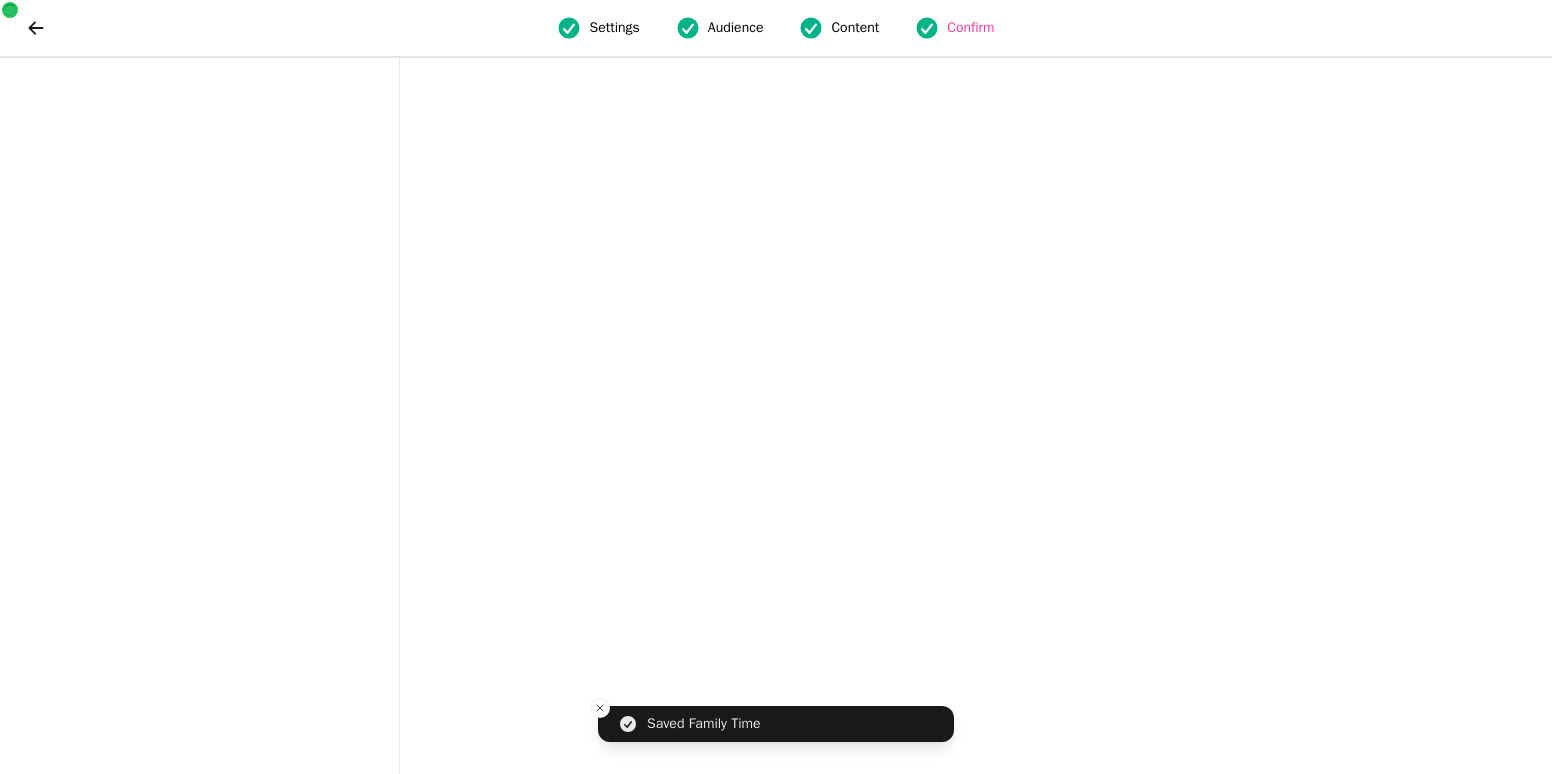 scroll, scrollTop: 0, scrollLeft: 0, axis: both 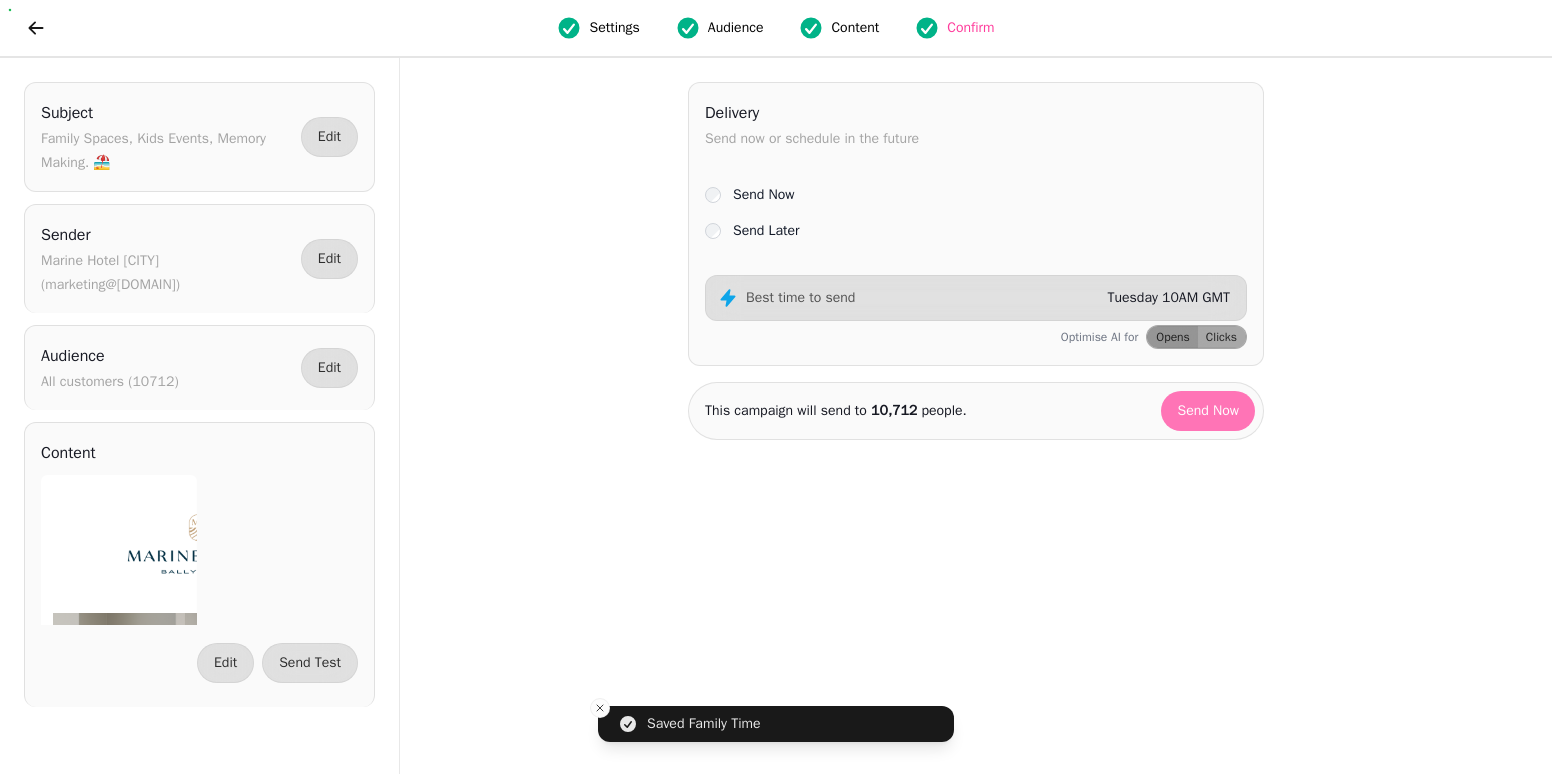 click on "Send Now" at bounding box center [1208, 411] 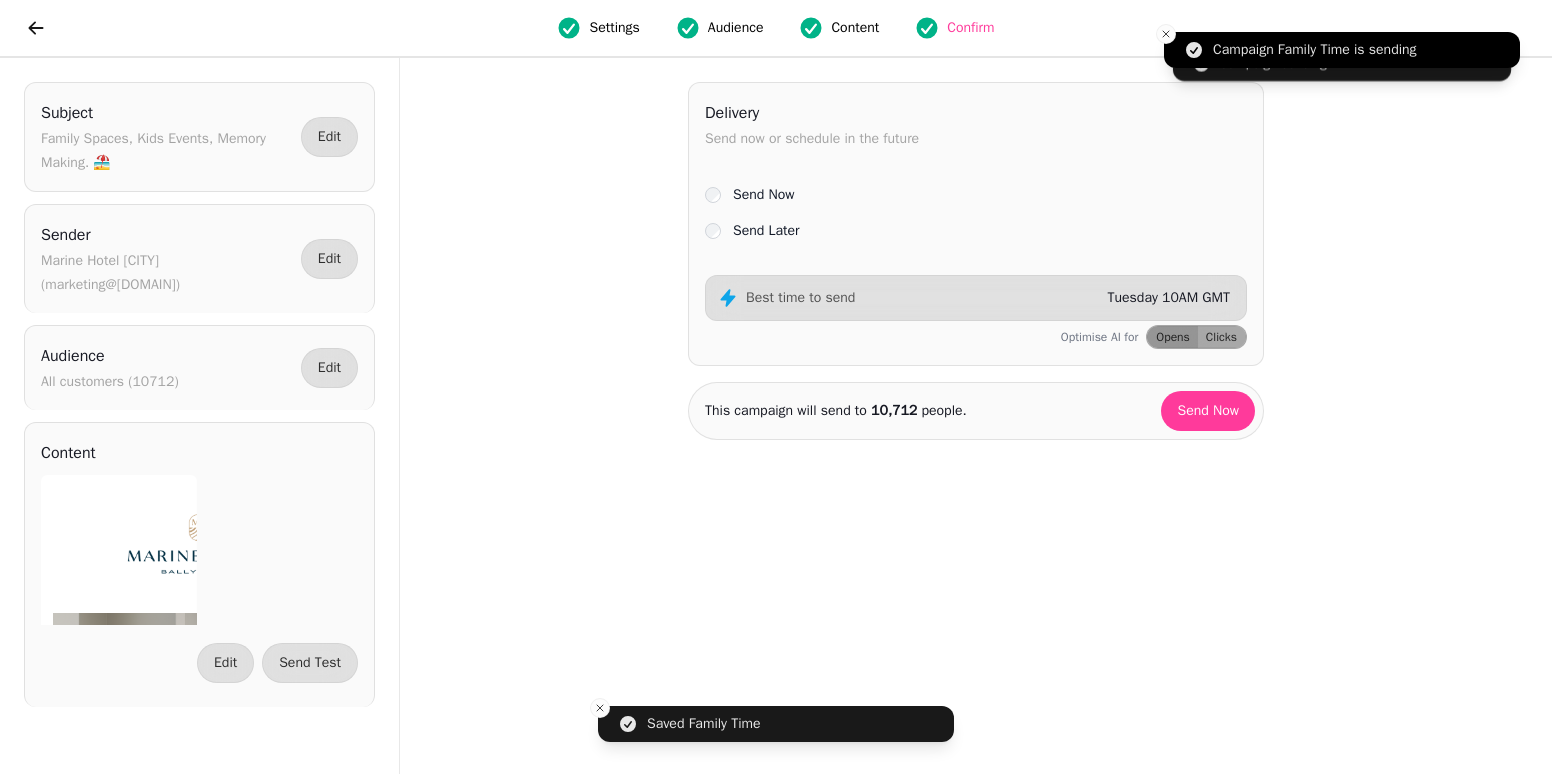 select on "**" 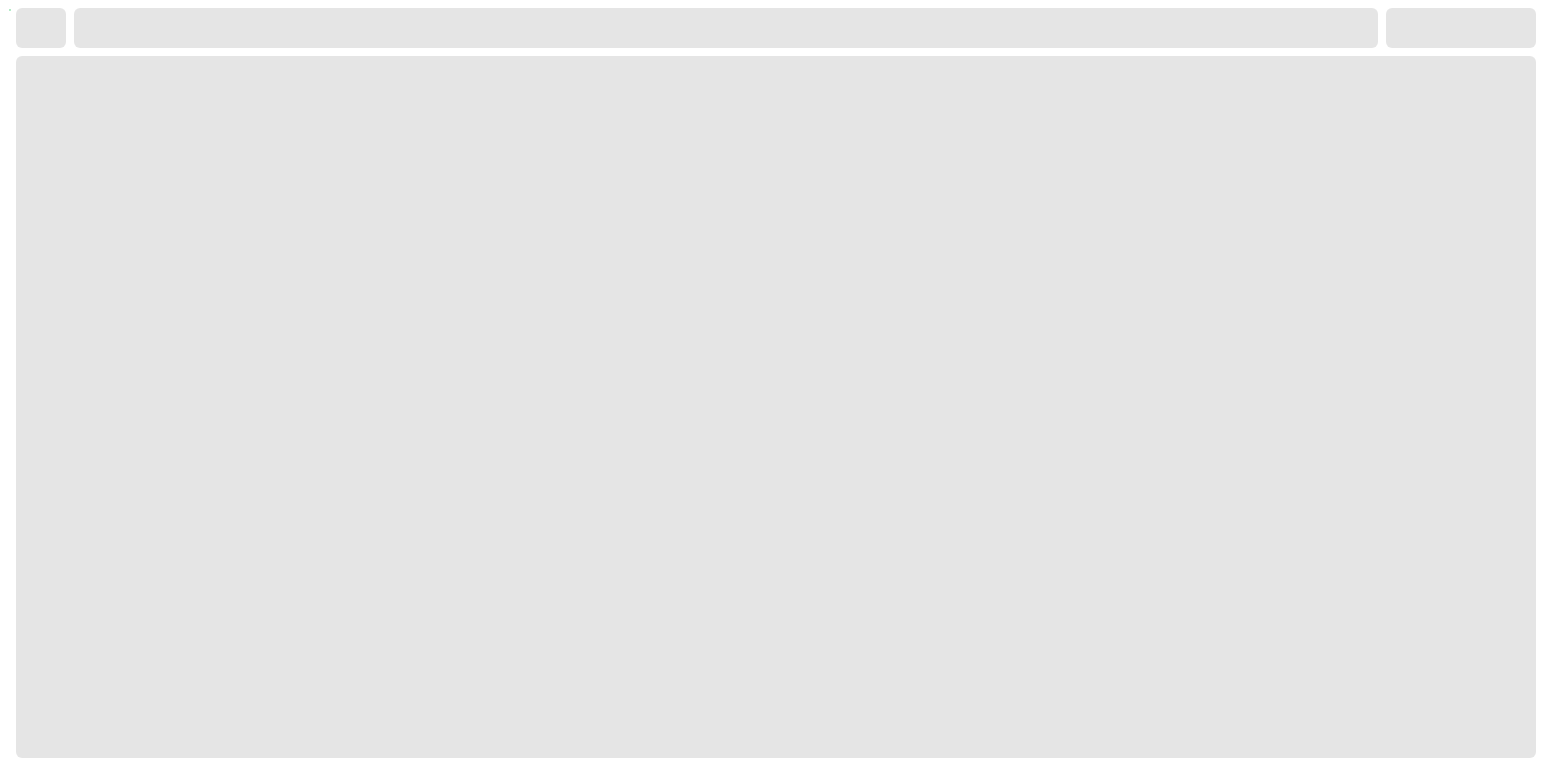 scroll, scrollTop: 0, scrollLeft: 0, axis: both 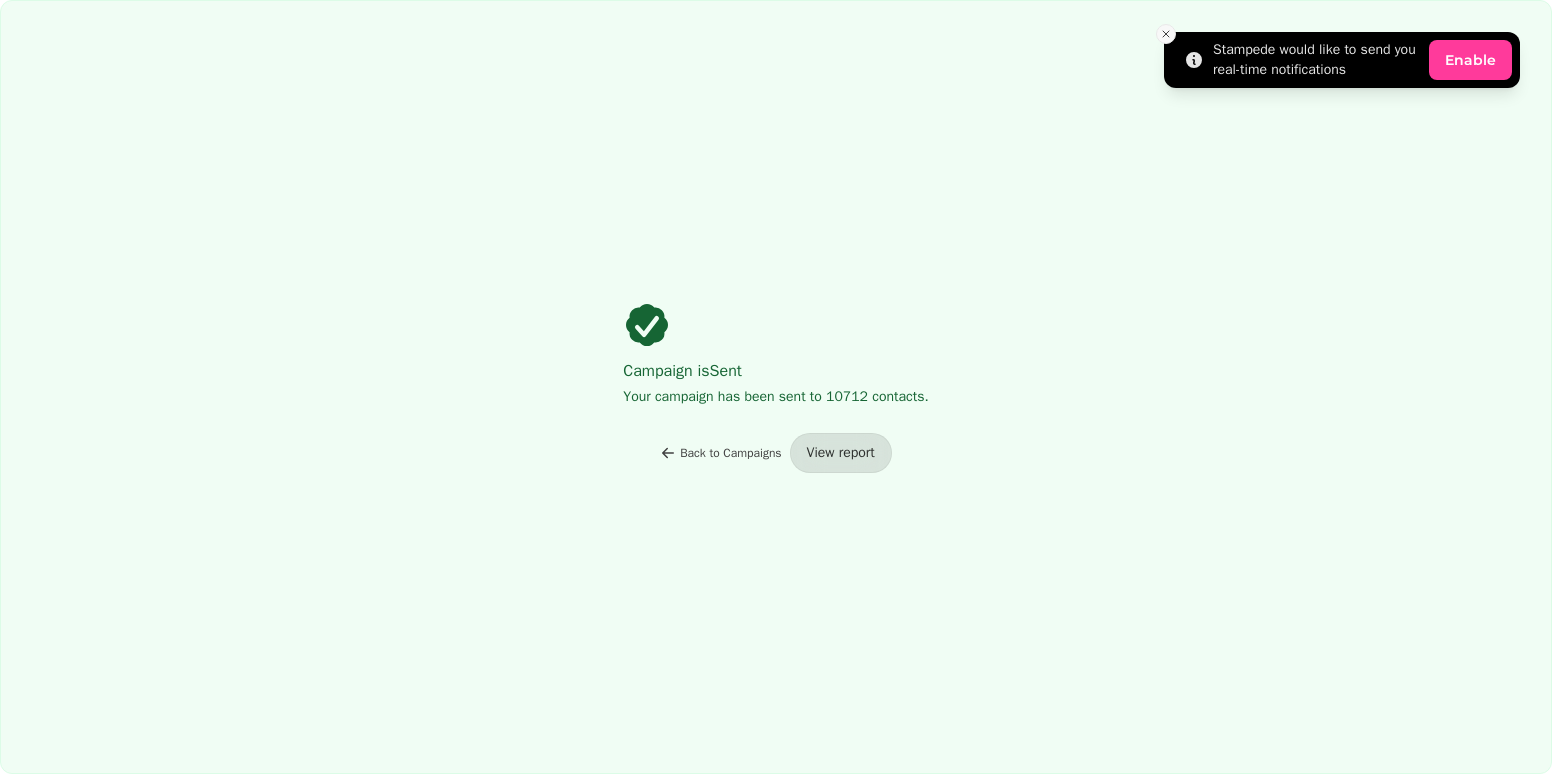 click at bounding box center [1166, 34] 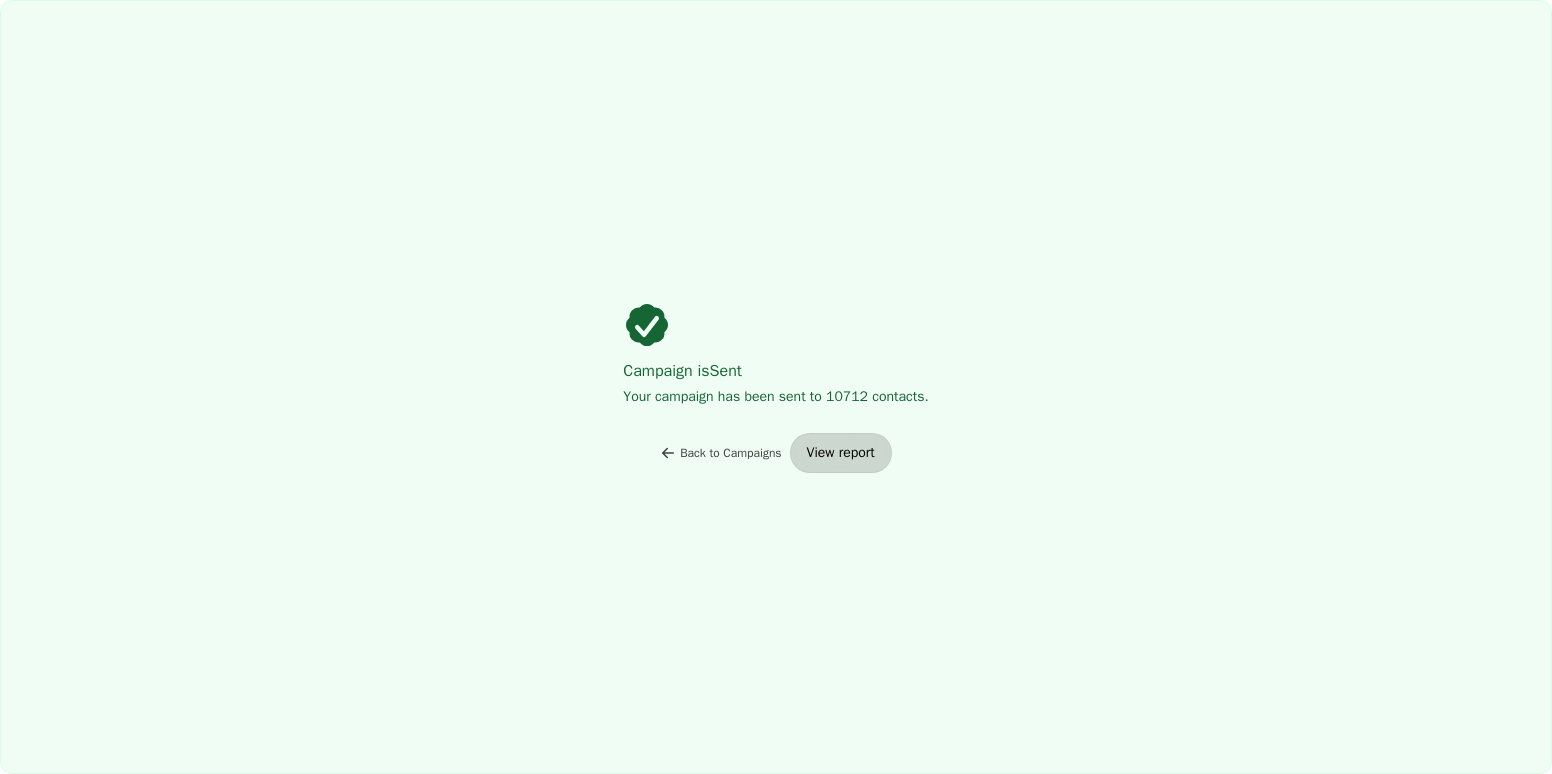click on "View report" at bounding box center [841, 453] 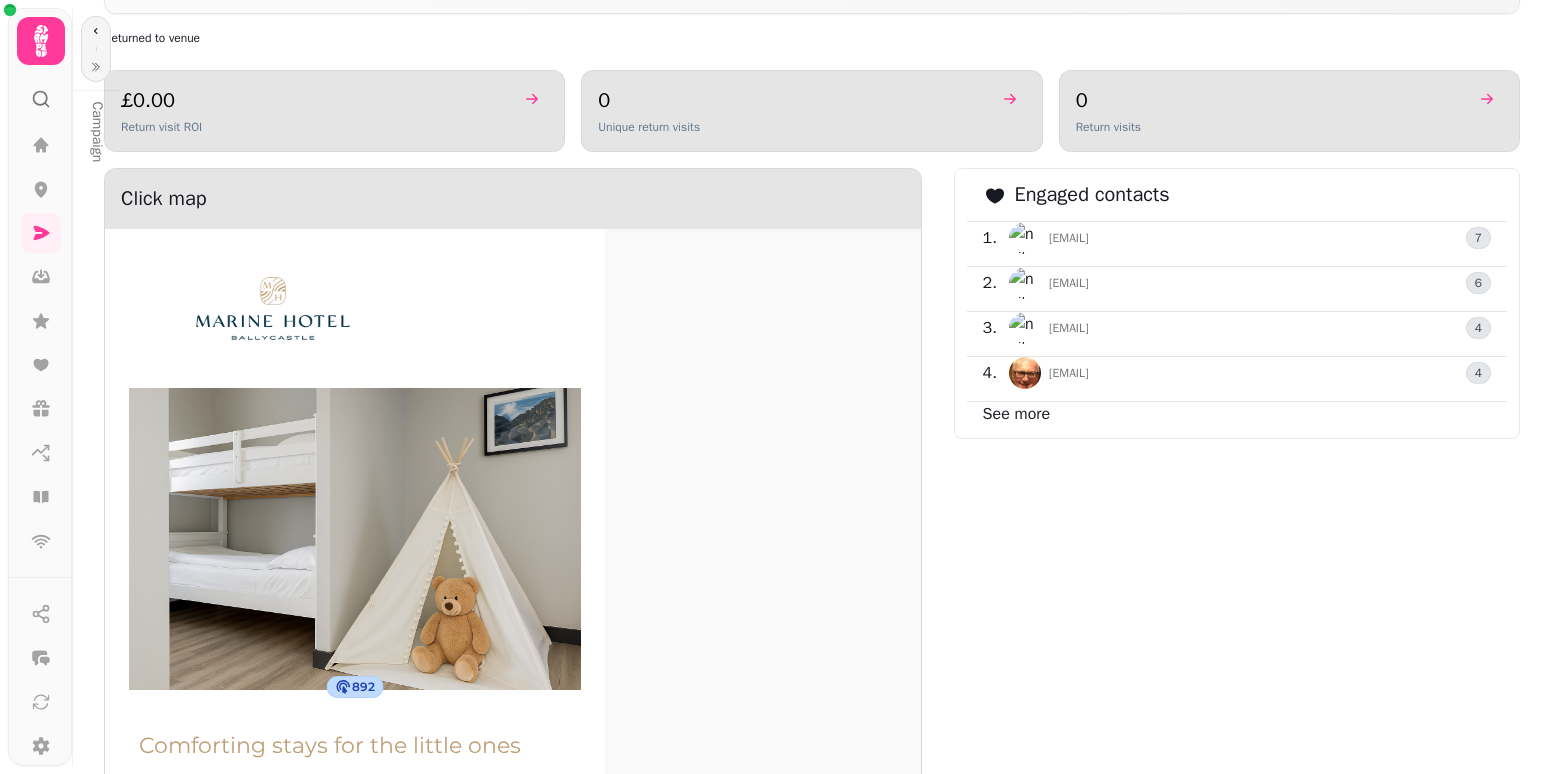 scroll, scrollTop: 1200, scrollLeft: 0, axis: vertical 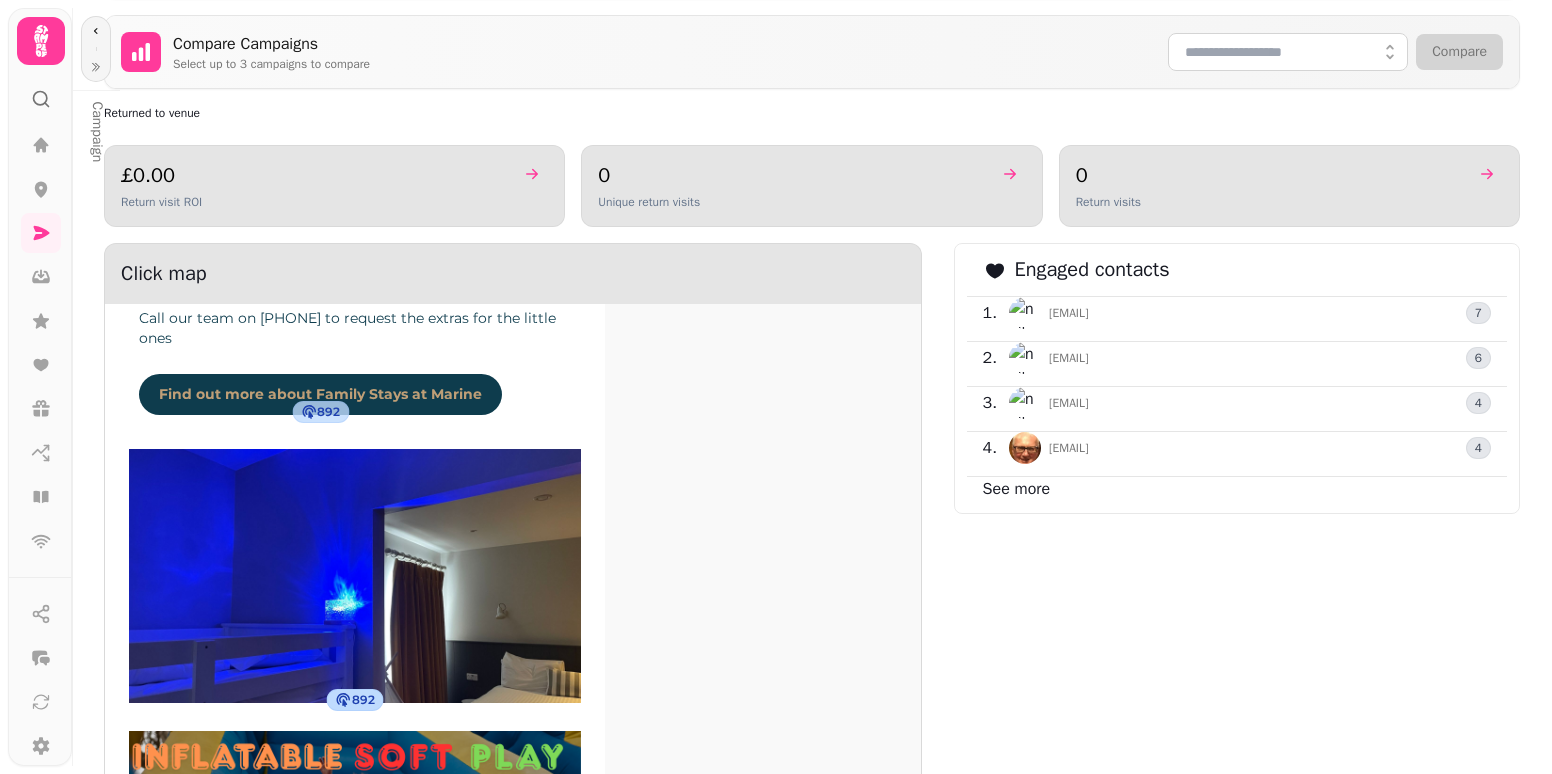 click 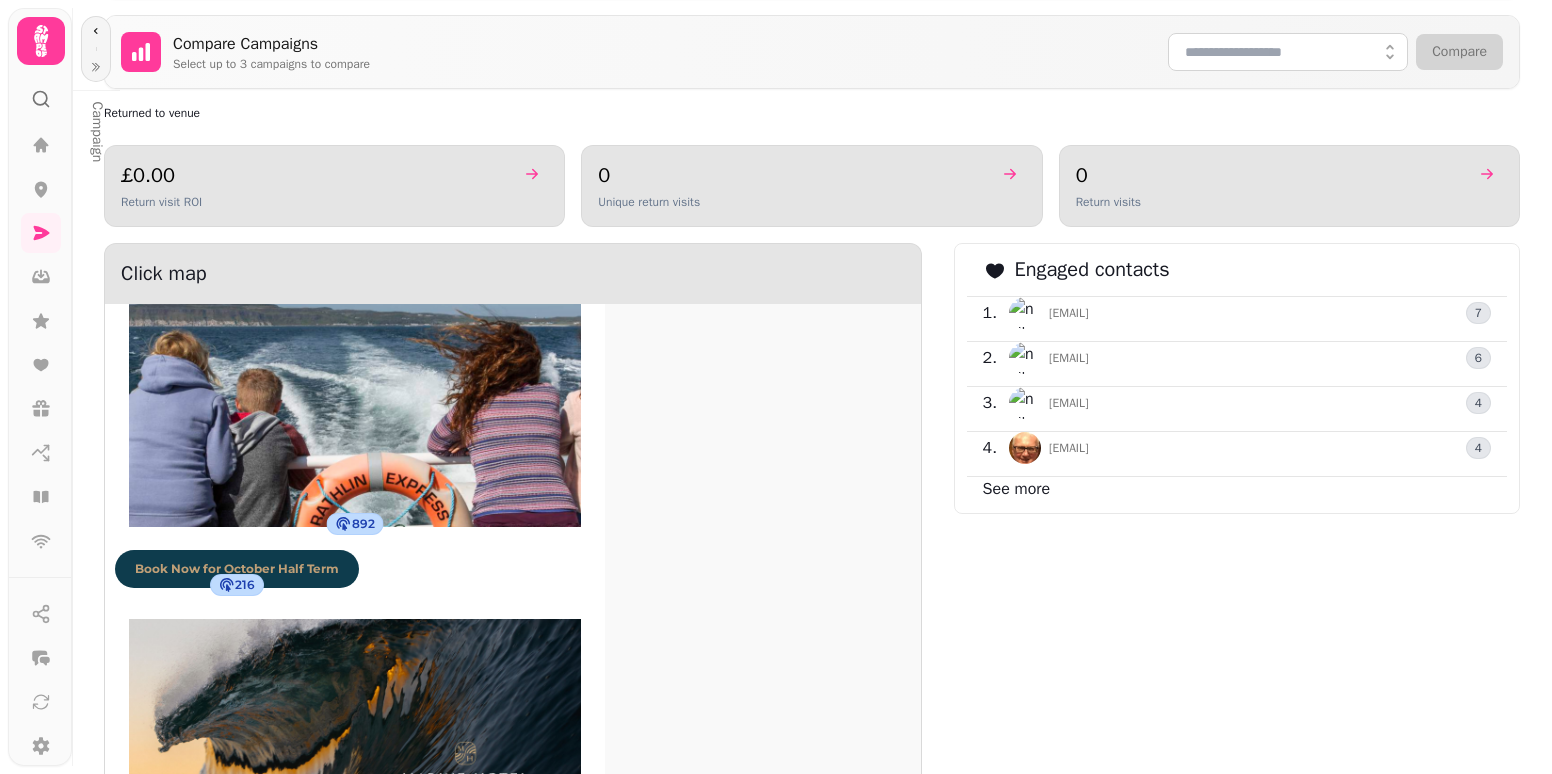 scroll, scrollTop: 2078, scrollLeft: 0, axis: vertical 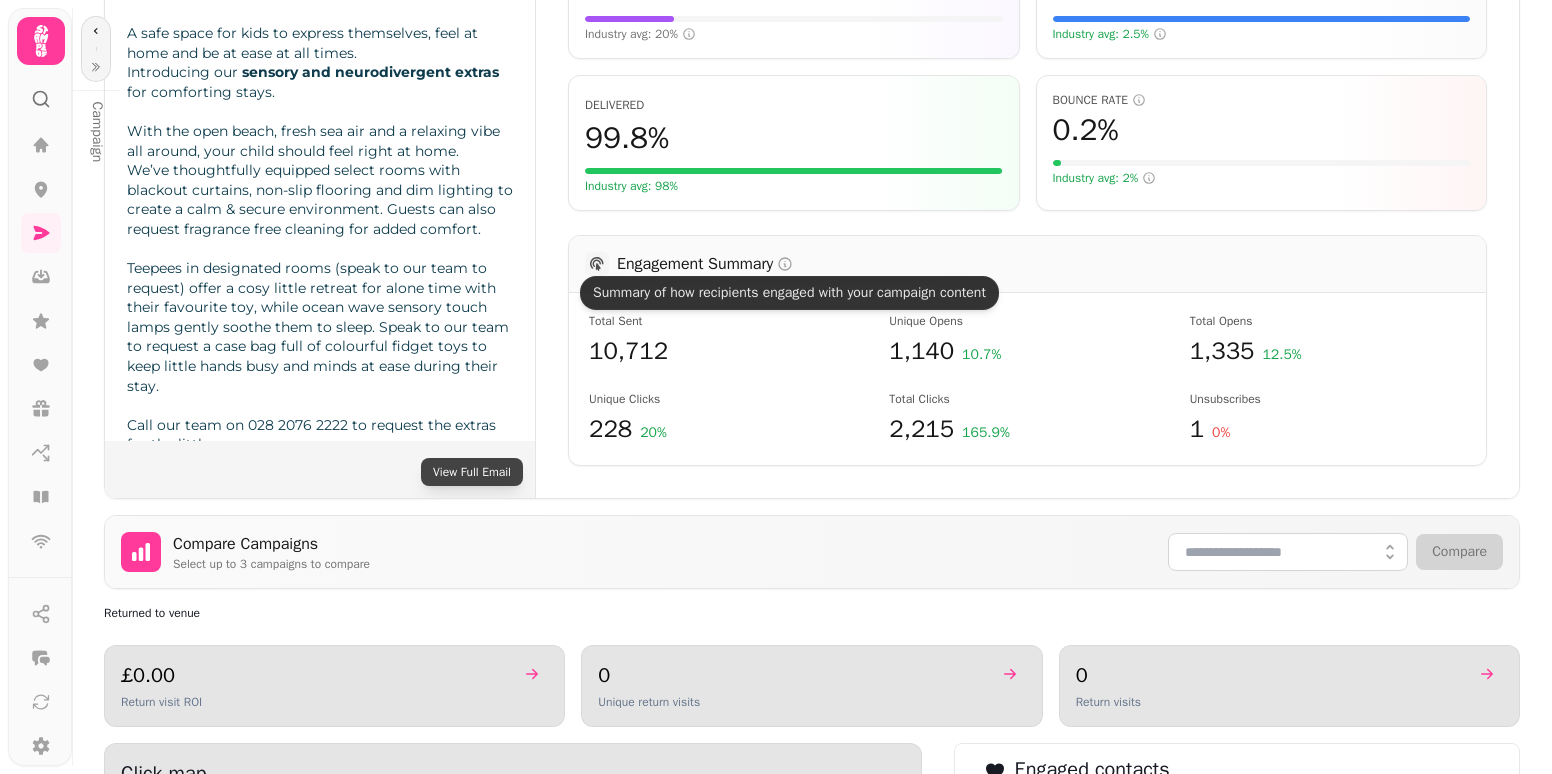 click 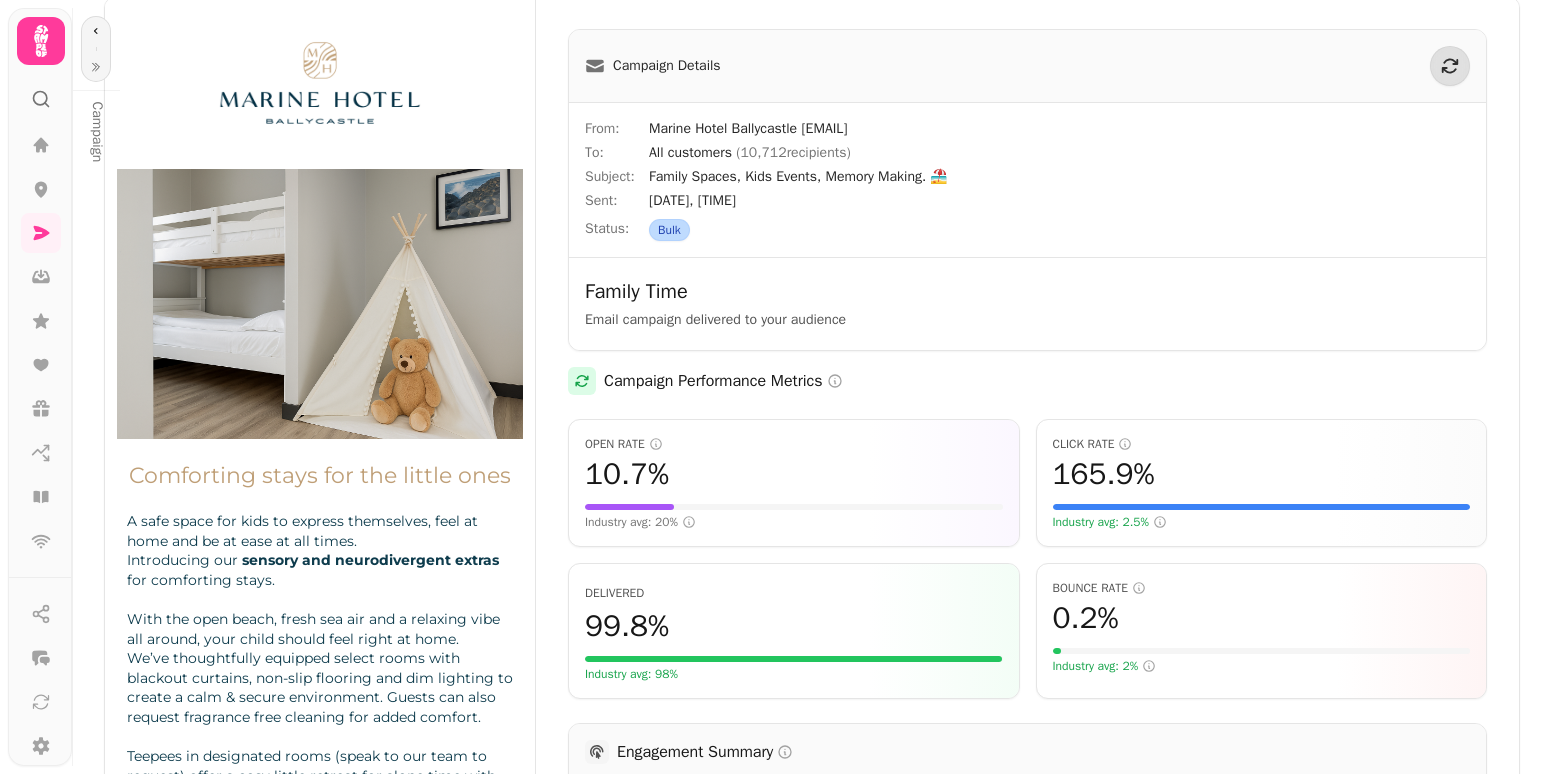 scroll, scrollTop: 0, scrollLeft: 0, axis: both 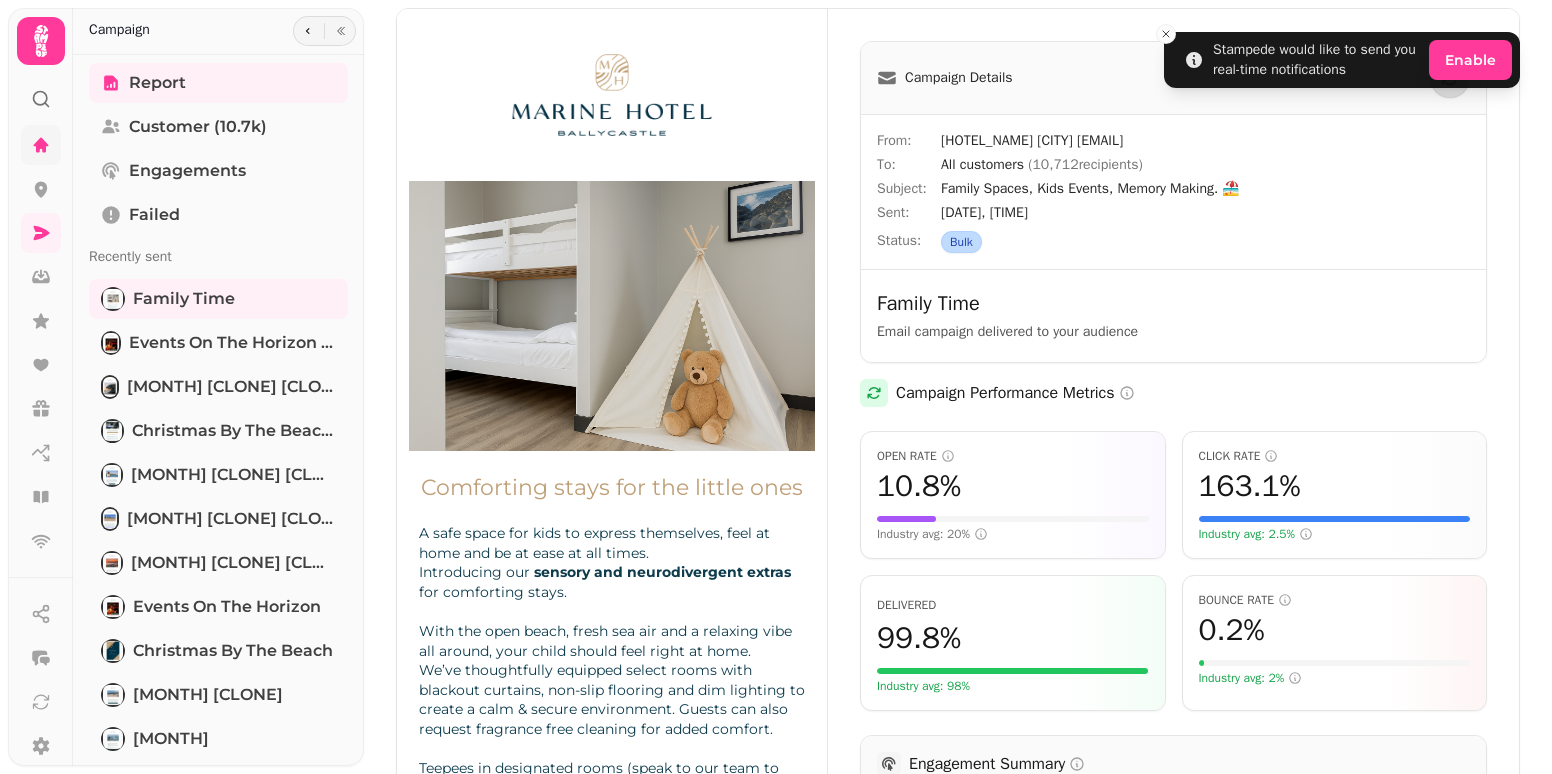 click at bounding box center (41, 145) 